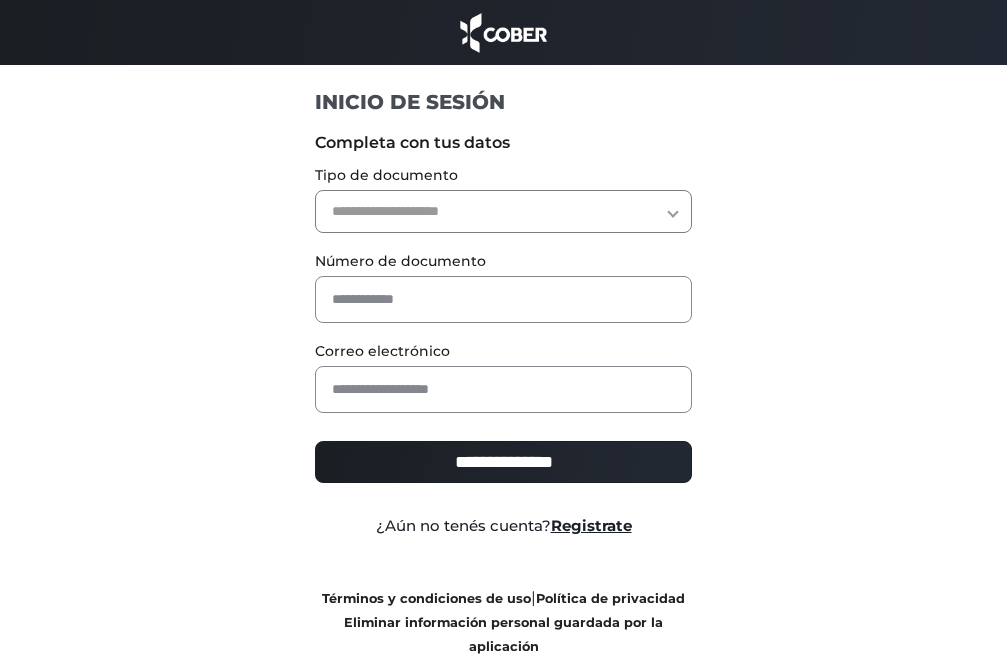 scroll, scrollTop: 0, scrollLeft: 0, axis: both 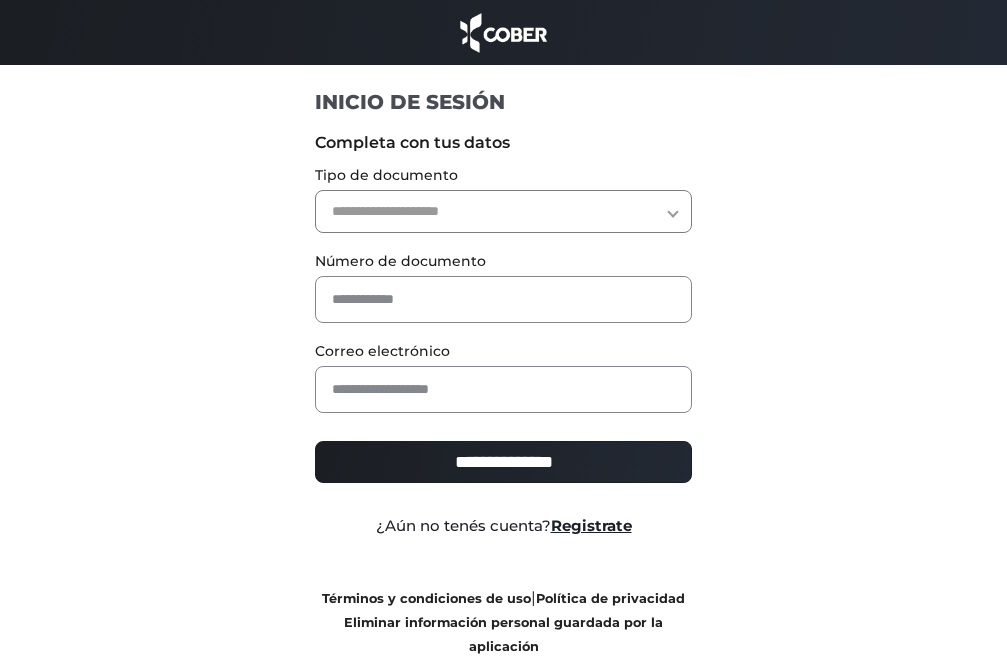 click on "**********" at bounding box center (503, 211) 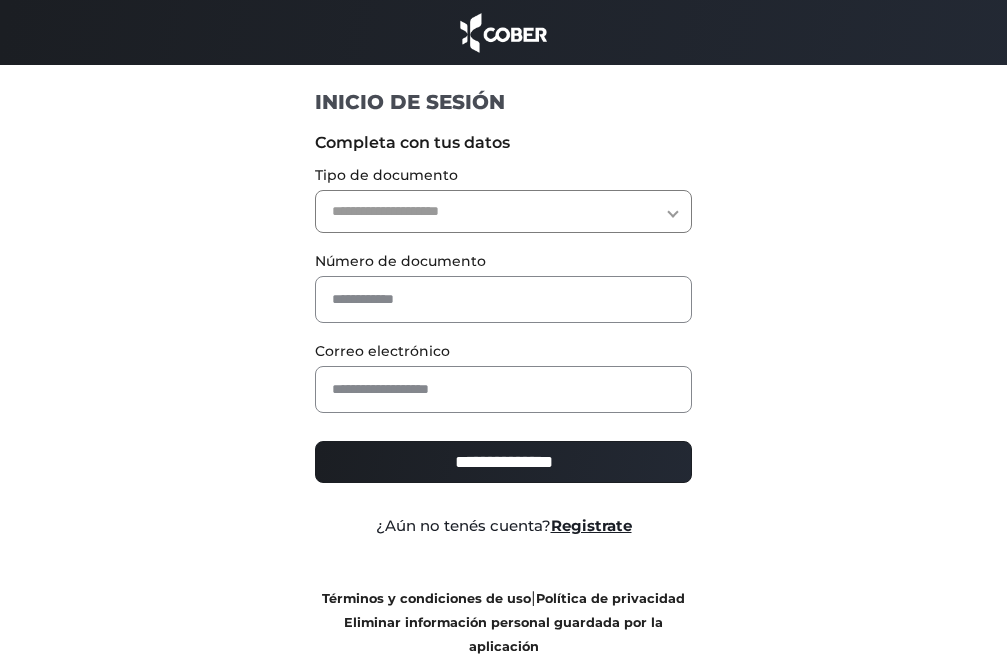 select on "***" 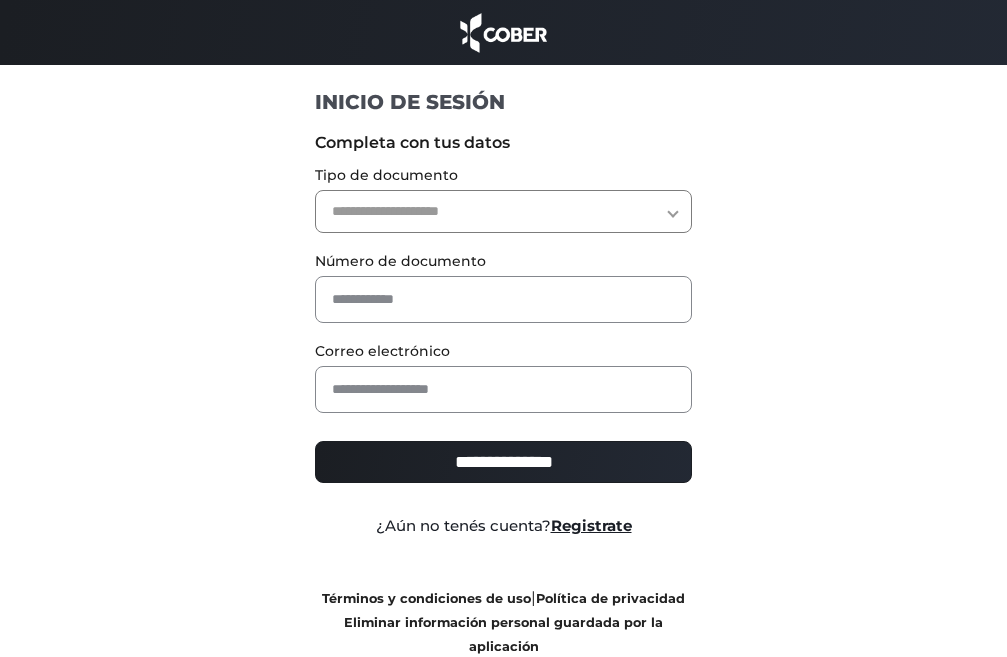 click on "**********" at bounding box center [503, 211] 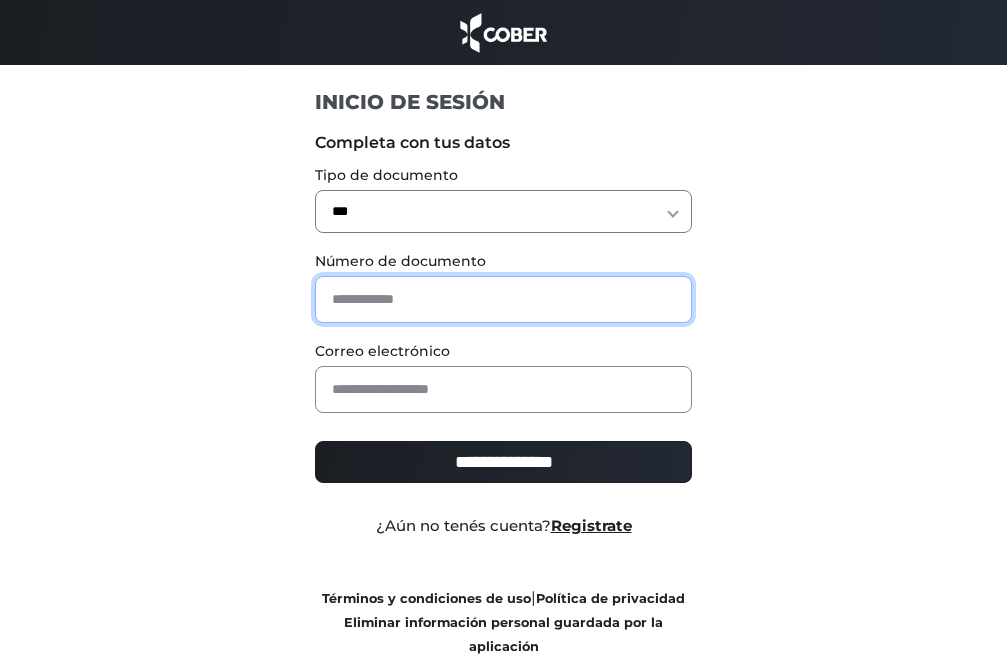 click at bounding box center (503, 299) 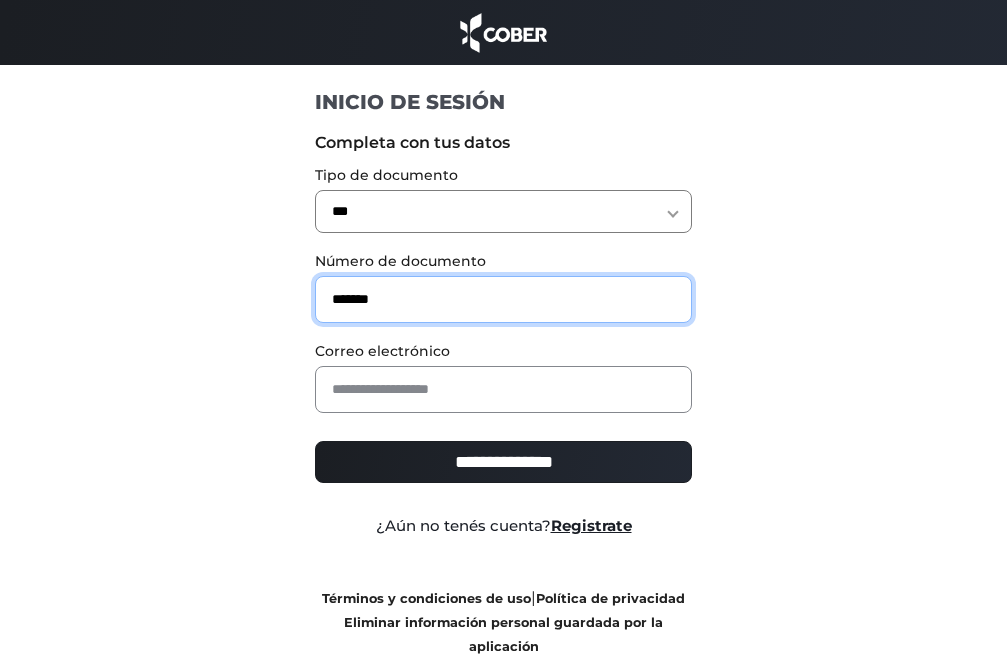 type on "*******" 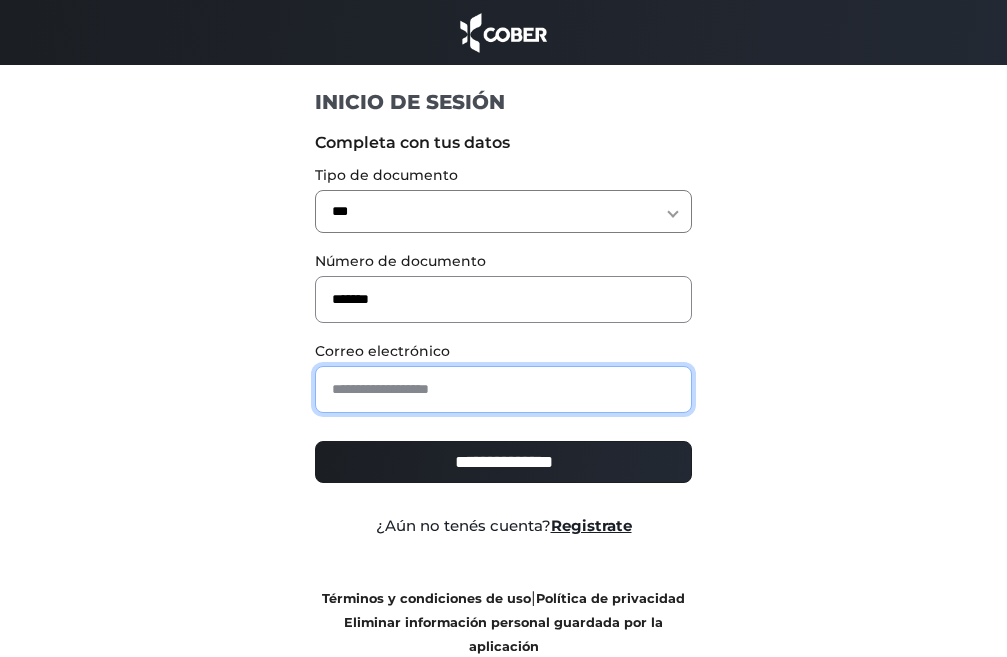 click at bounding box center [503, 389] 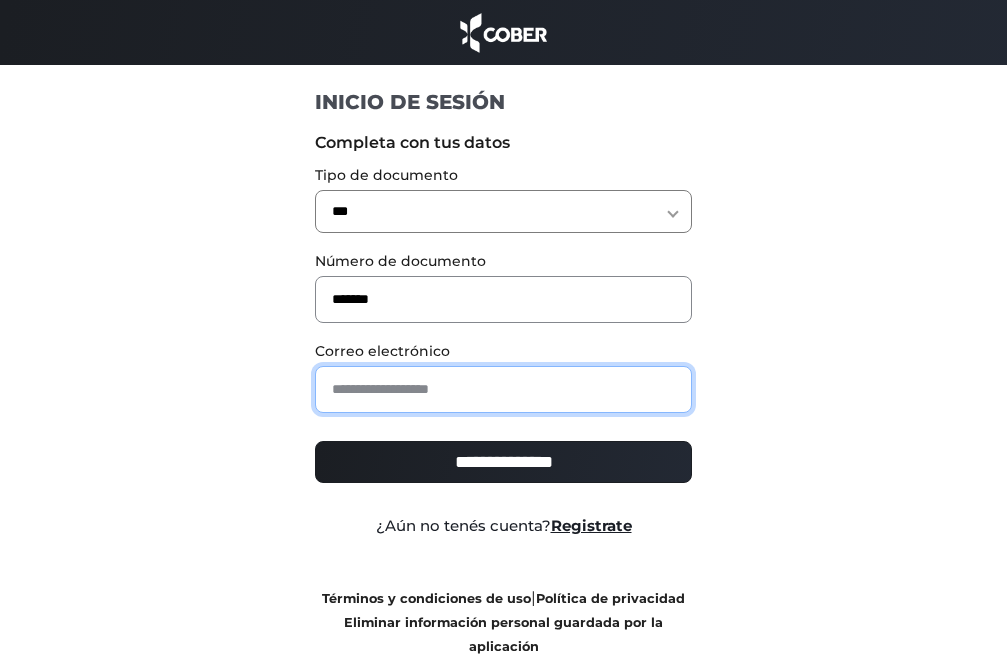 type on "**********" 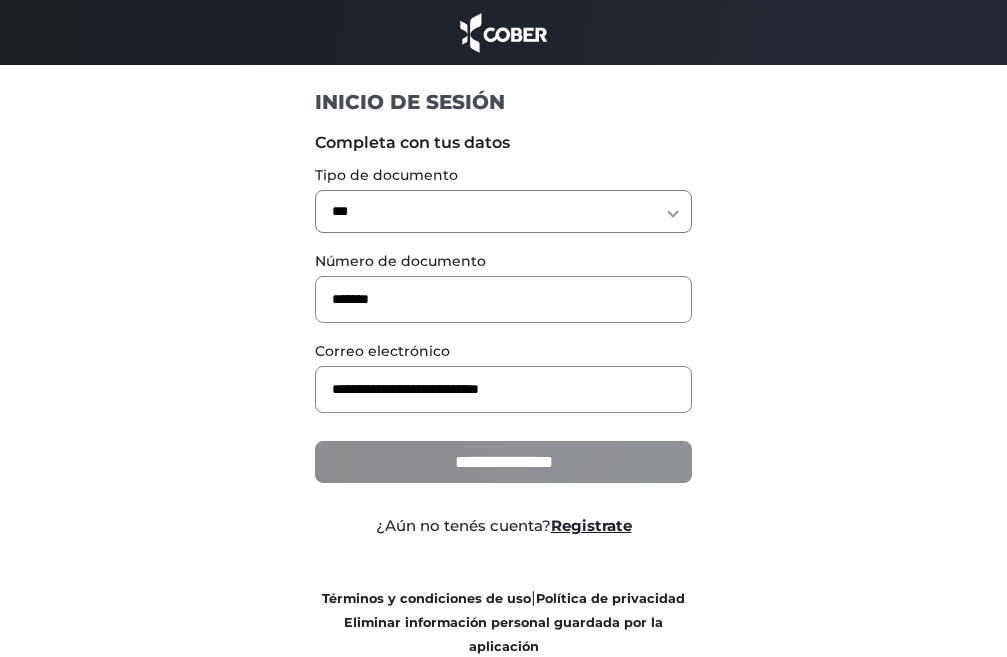 click on "**********" at bounding box center (503, 462) 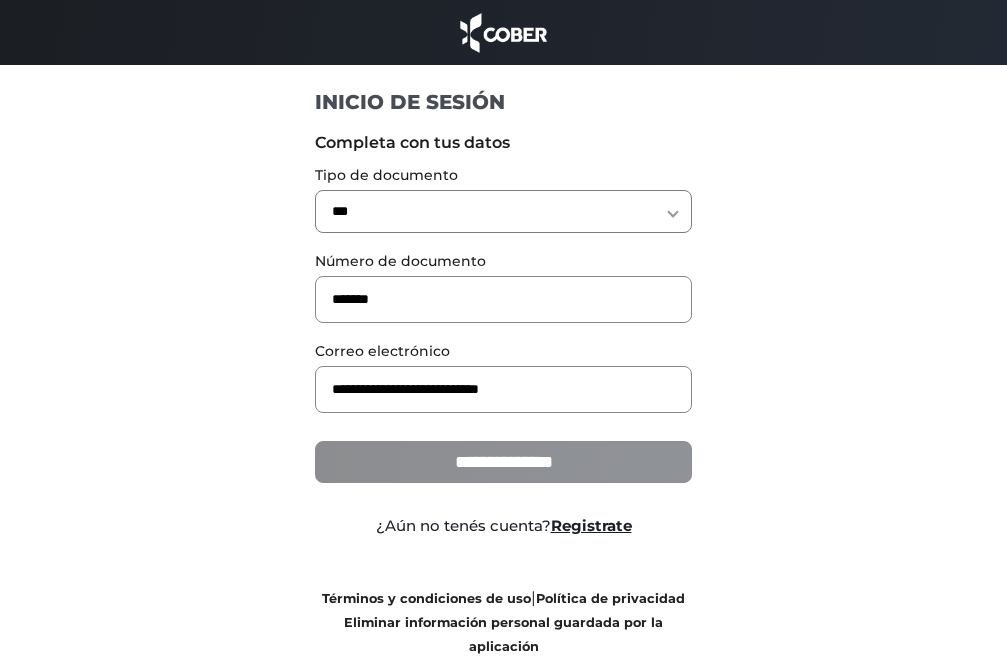 type on "**********" 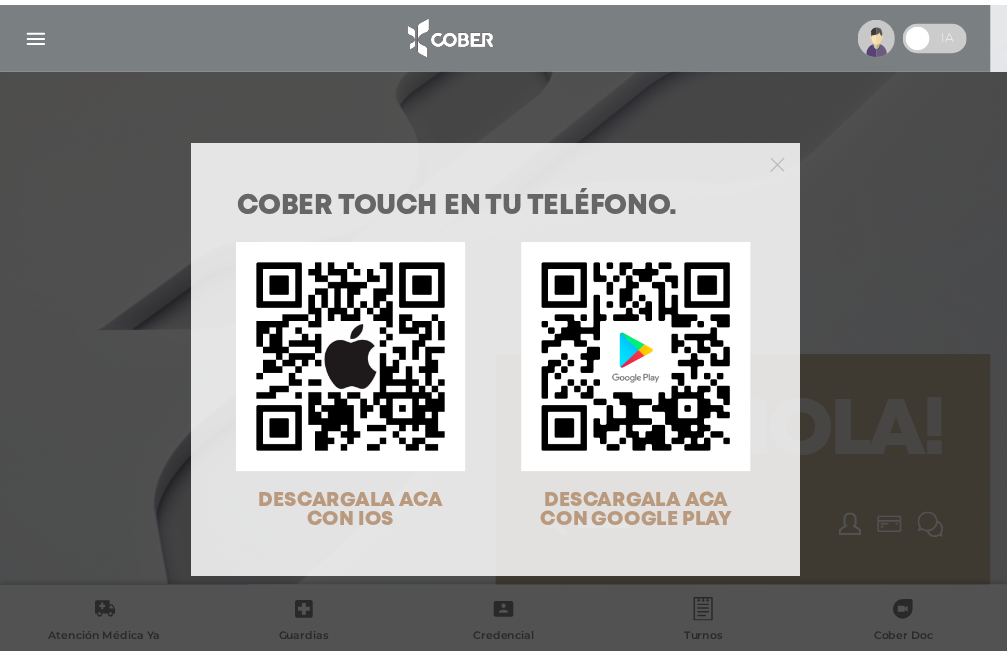 scroll, scrollTop: 0, scrollLeft: 0, axis: both 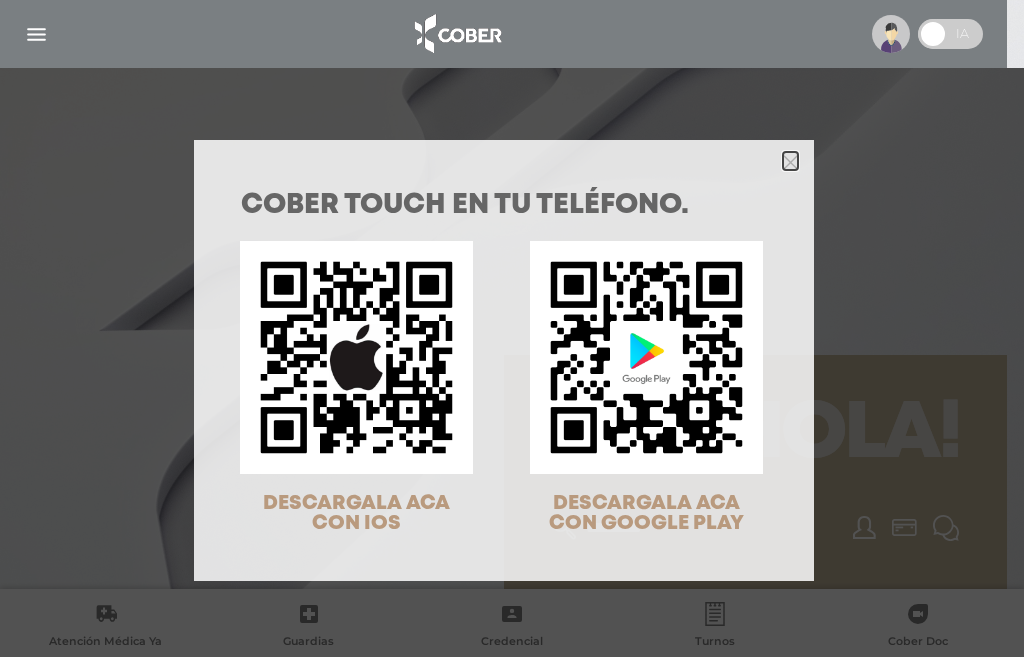 click at bounding box center (790, 161) 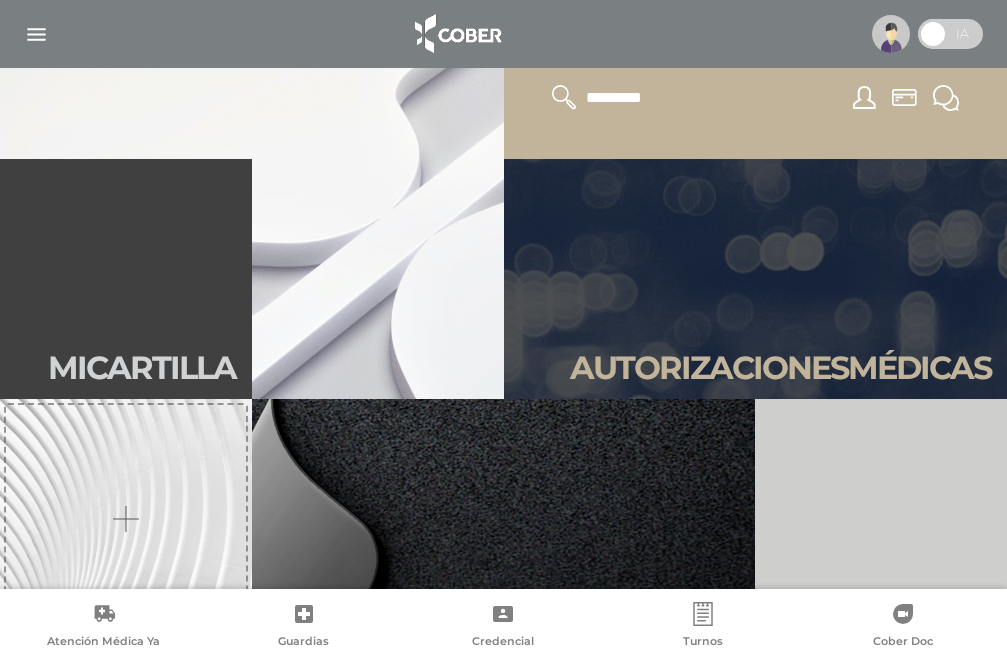 scroll, scrollTop: 0, scrollLeft: 0, axis: both 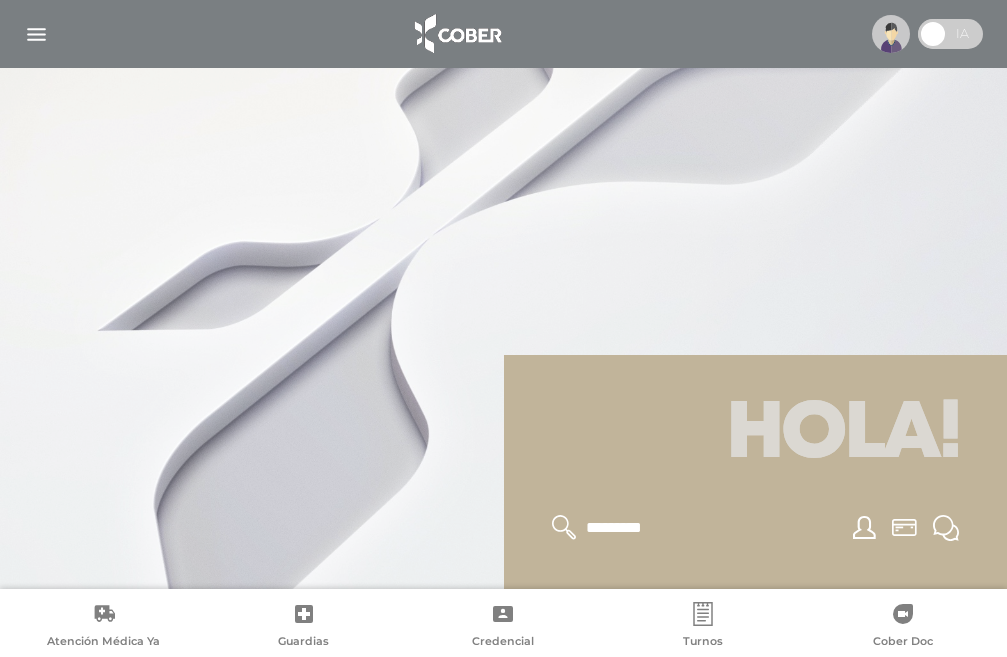 click at bounding box center [503, 34] 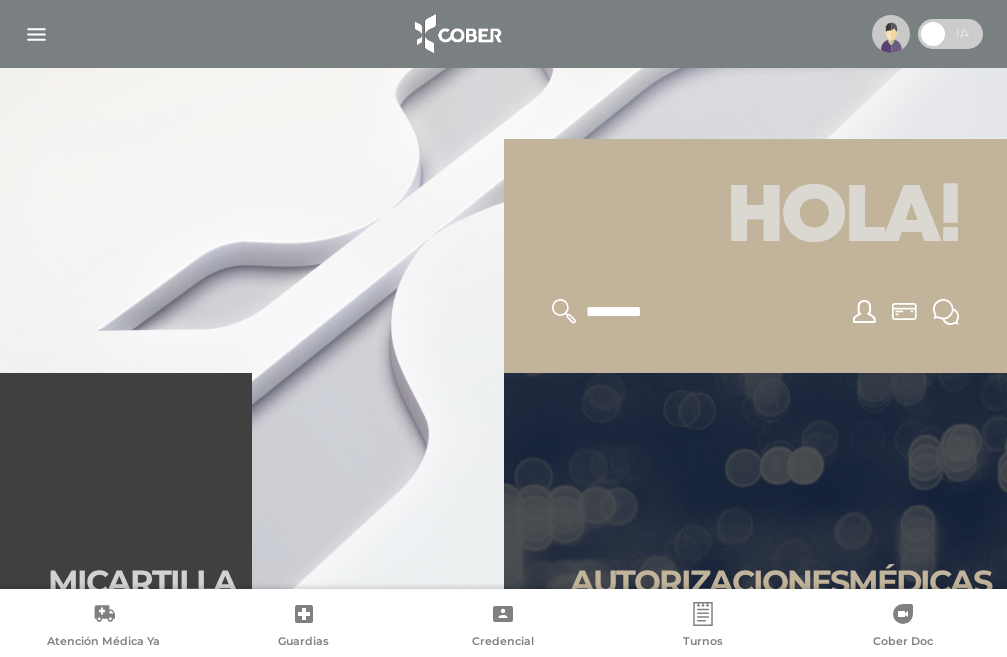 scroll, scrollTop: 300, scrollLeft: 0, axis: vertical 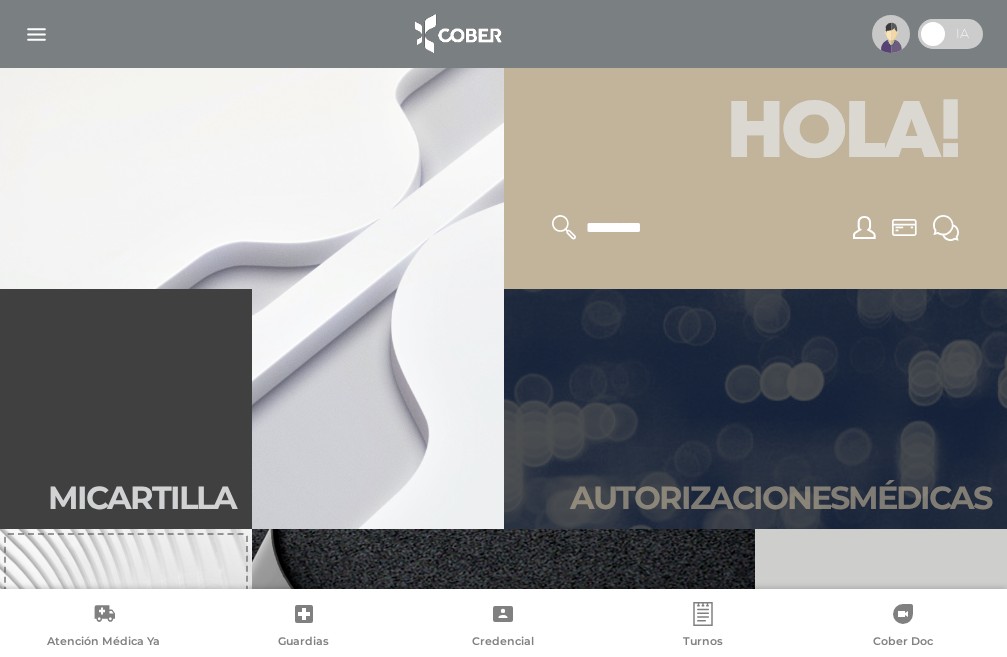 click on "Autori zaciones  médicas" at bounding box center (756, 409) 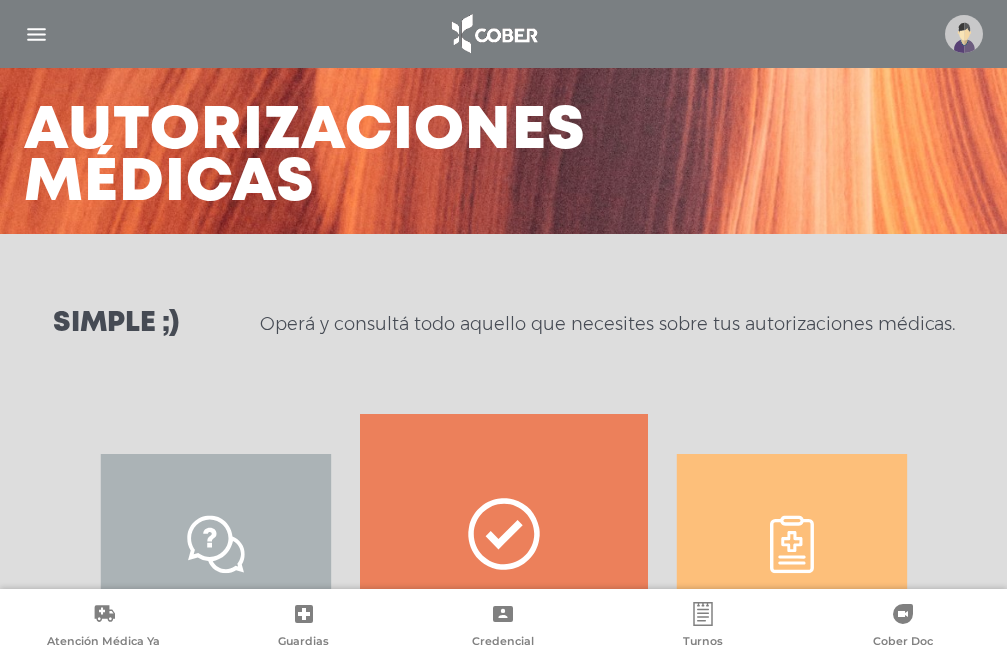 scroll, scrollTop: 347, scrollLeft: 0, axis: vertical 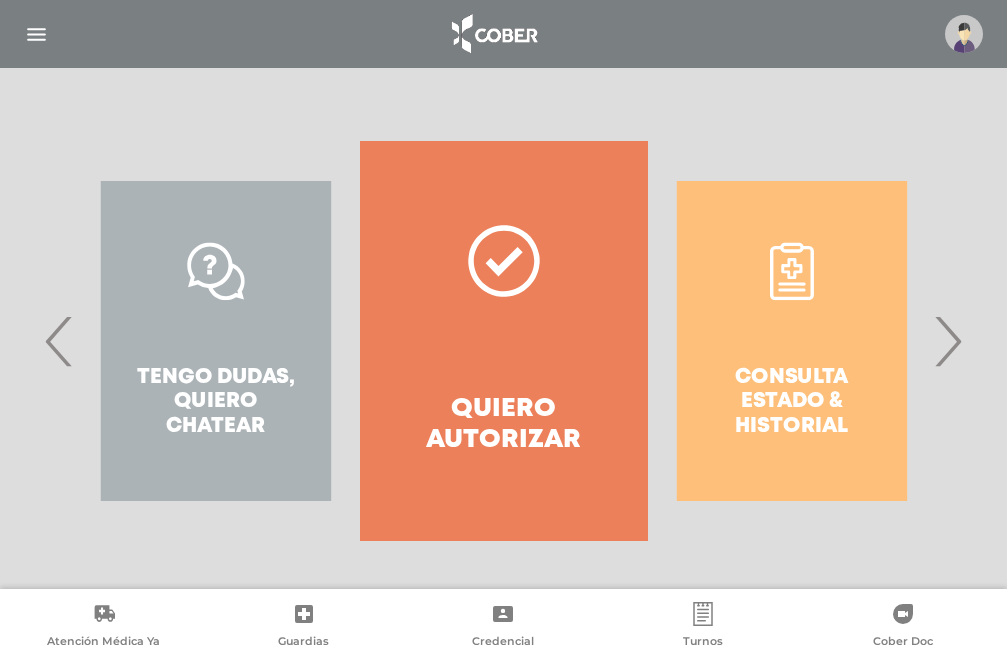 click on "Consulta estado & historial
Prácticas de autorización automática
Tengo dudas, quiero chatear
Quiero autorizar
Consulta estado & historial
Prácticas de autorización automática
Tengo dudas, quiero chatear
Quiero autorizar
Consulta estado & historial
Prácticas de autorización automática" at bounding box center (935, 341) 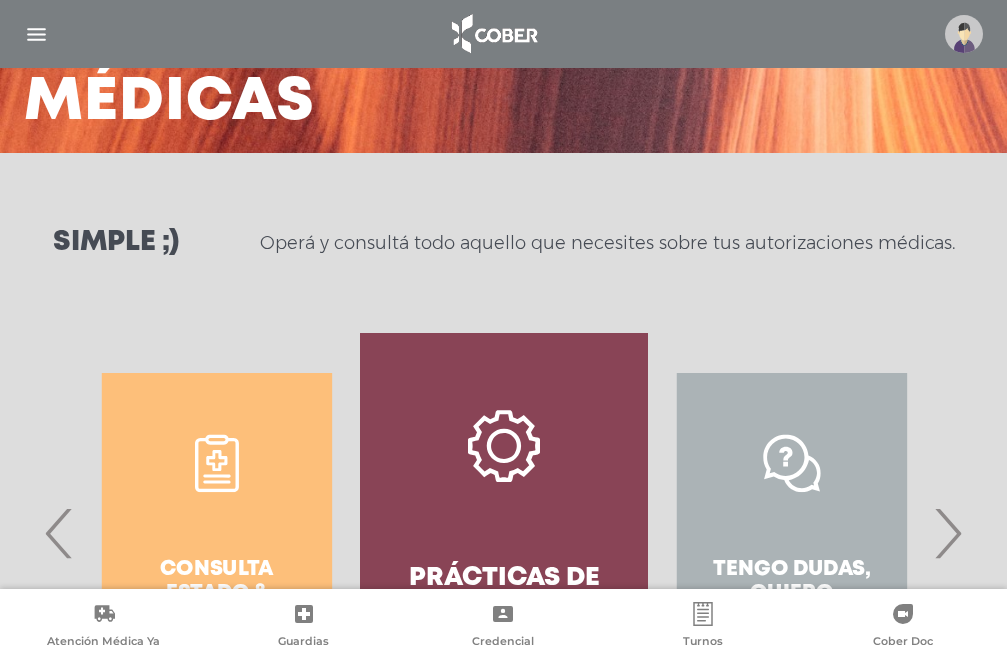 scroll, scrollTop: 347, scrollLeft: 0, axis: vertical 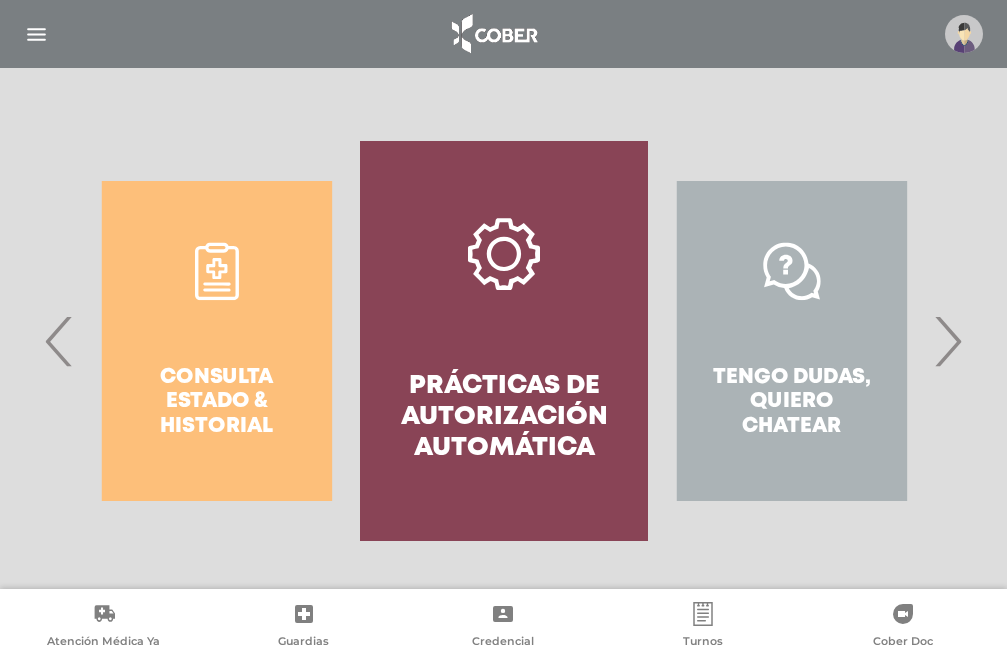 click on "Consulta estado & historial" at bounding box center [217, 341] 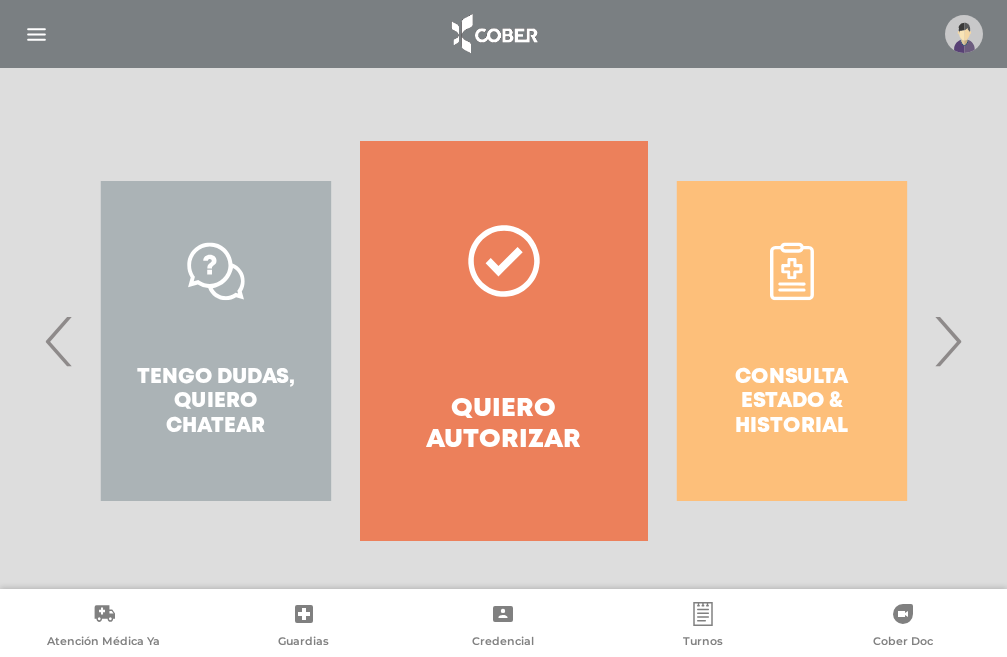 click on "Quiero autorizar" at bounding box center [504, 341] 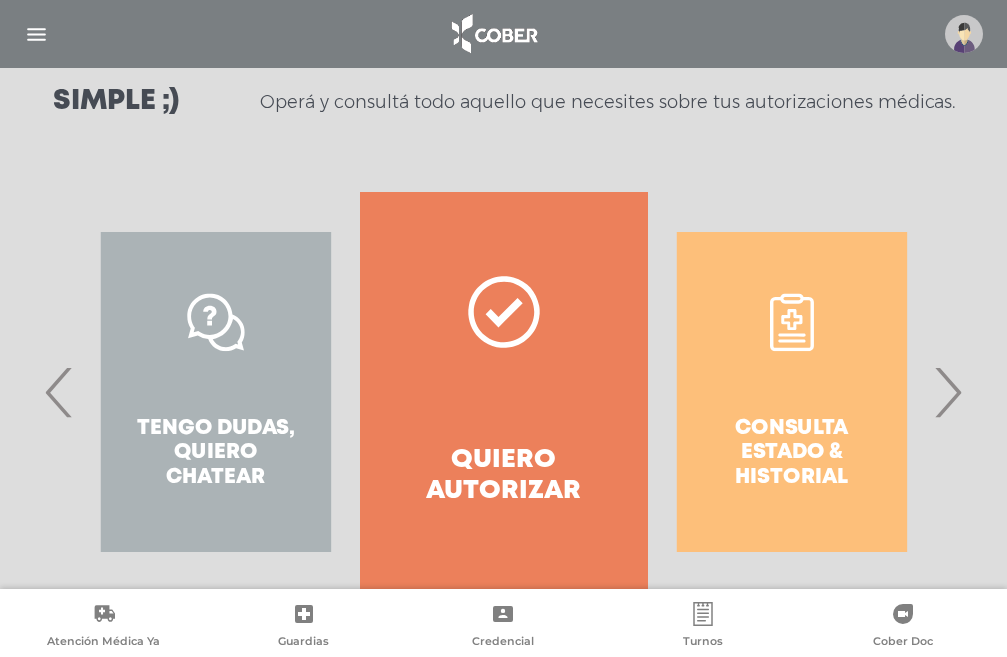 scroll, scrollTop: 300, scrollLeft: 0, axis: vertical 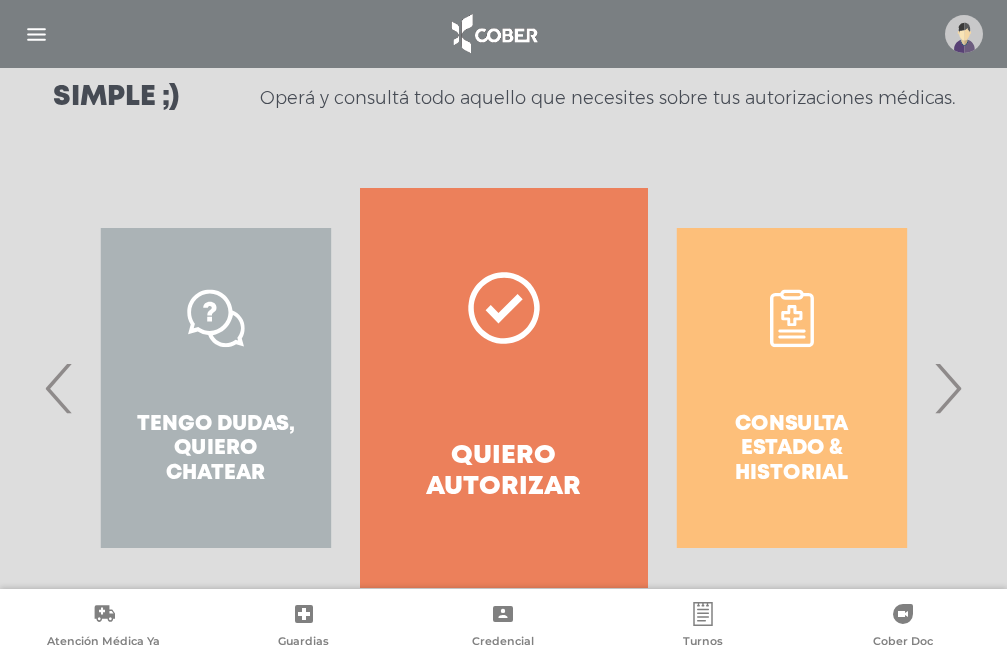 click on "Consulta estado & historial" at bounding box center [792, 388] 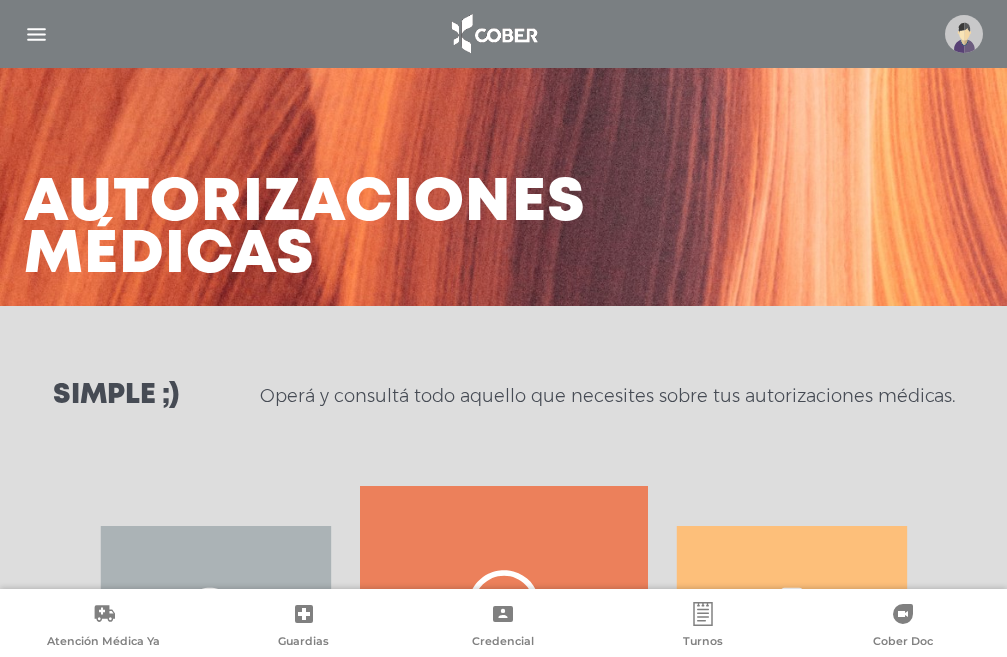 scroll, scrollTop: 0, scrollLeft: 0, axis: both 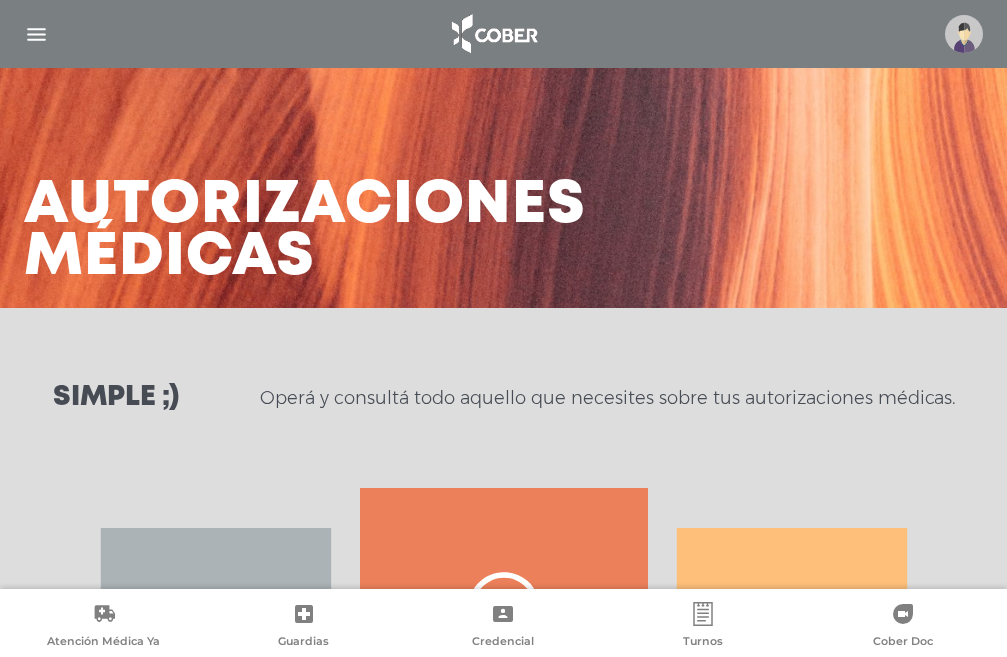 click at bounding box center [503, 34] 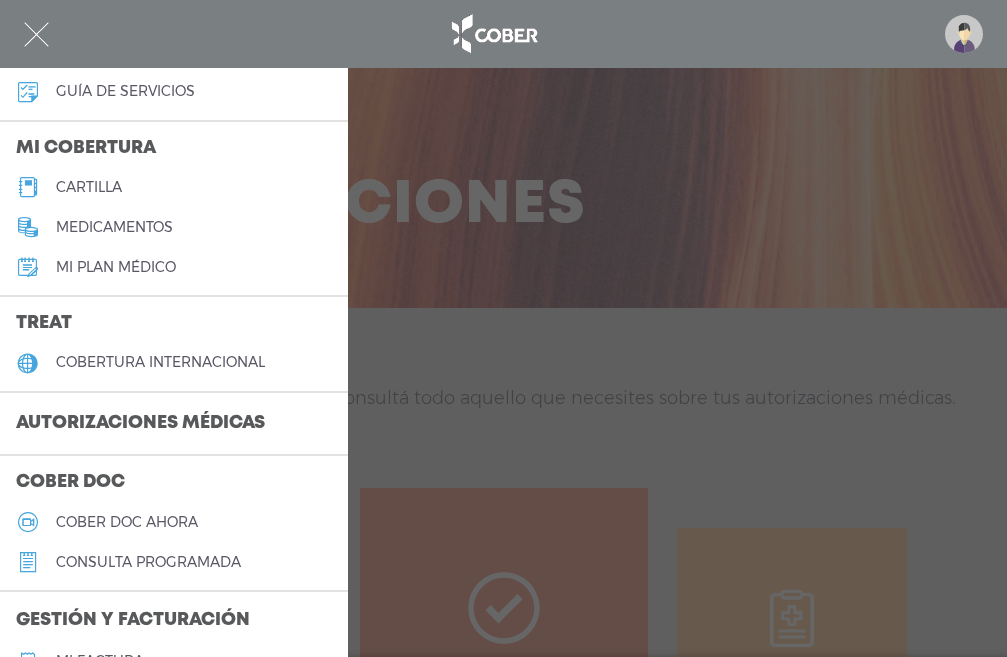 scroll, scrollTop: 200, scrollLeft: 0, axis: vertical 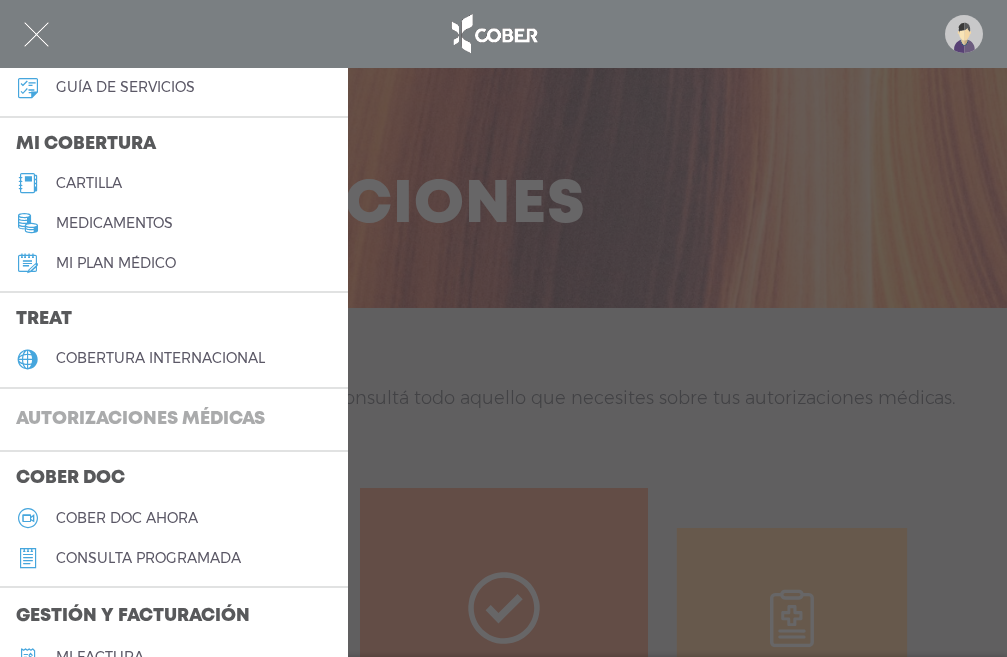 click on "Autorizaciones médicas" at bounding box center (140, 420) 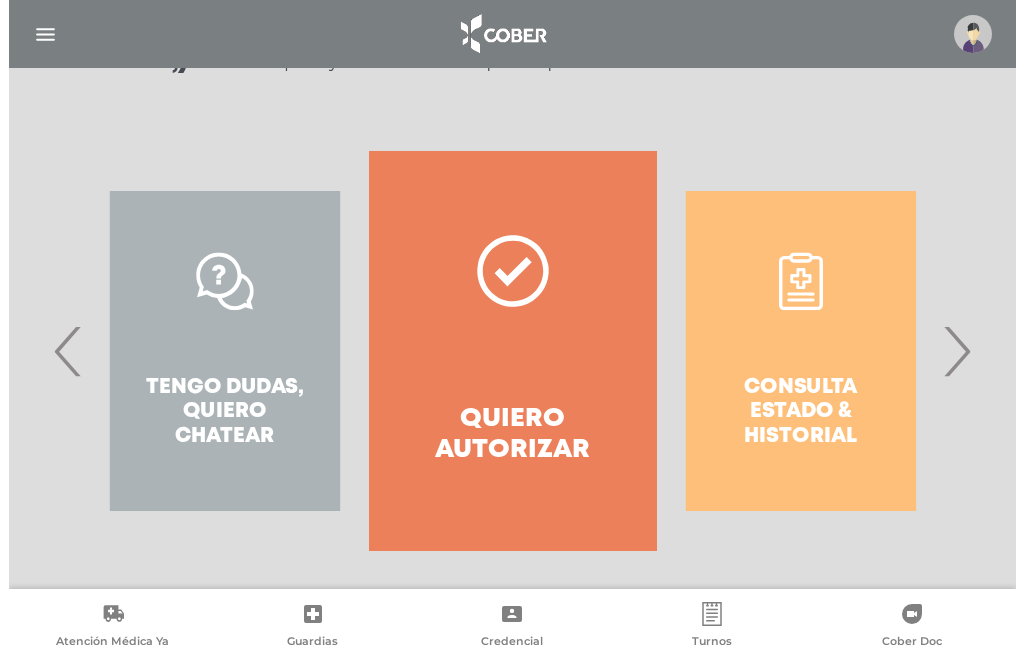 scroll, scrollTop: 347, scrollLeft: 0, axis: vertical 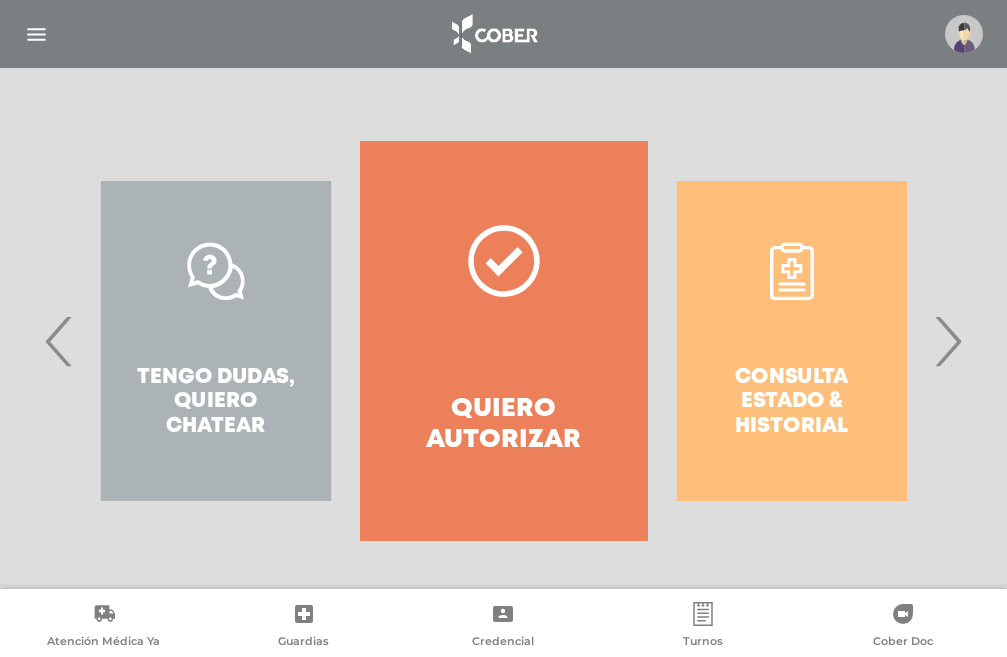 drag, startPoint x: 39, startPoint y: 345, endPoint x: 67, endPoint y: 357, distance: 30.463093 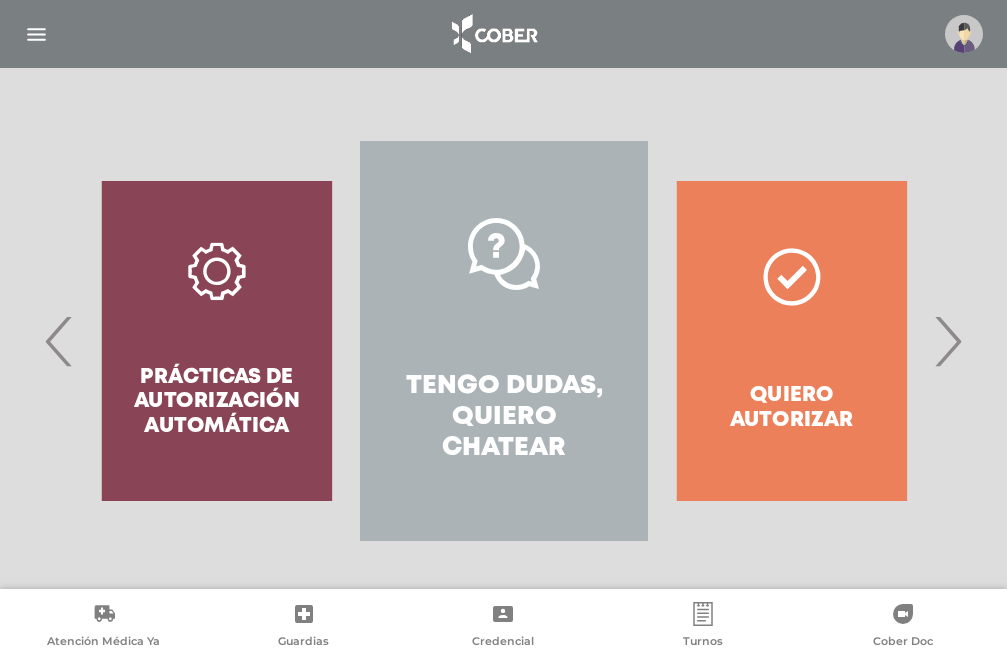 click on "‹" at bounding box center (59, 341) 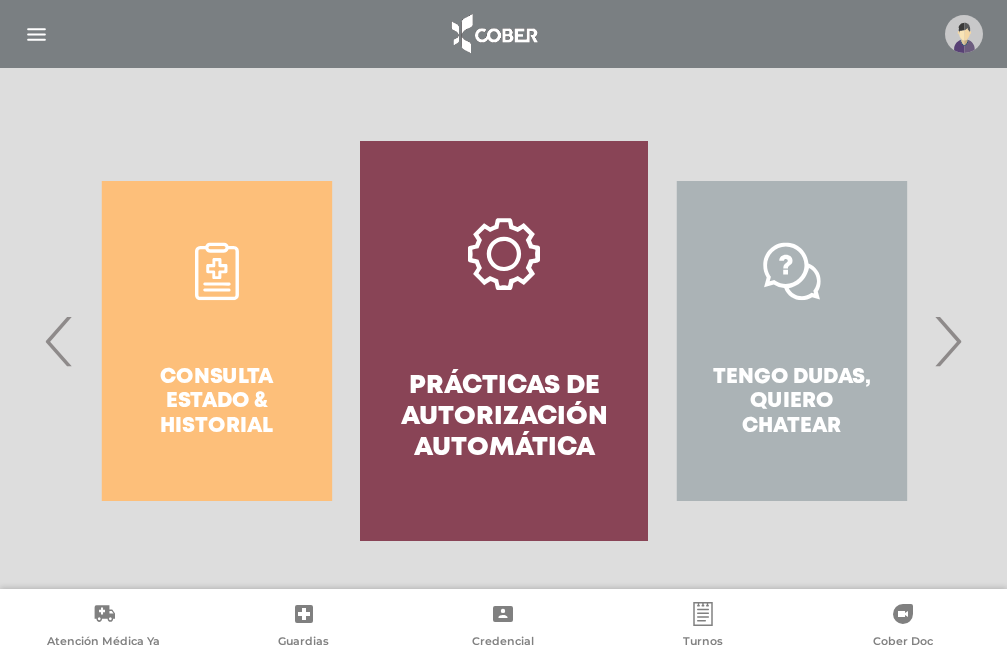 click at bounding box center (36, 34) 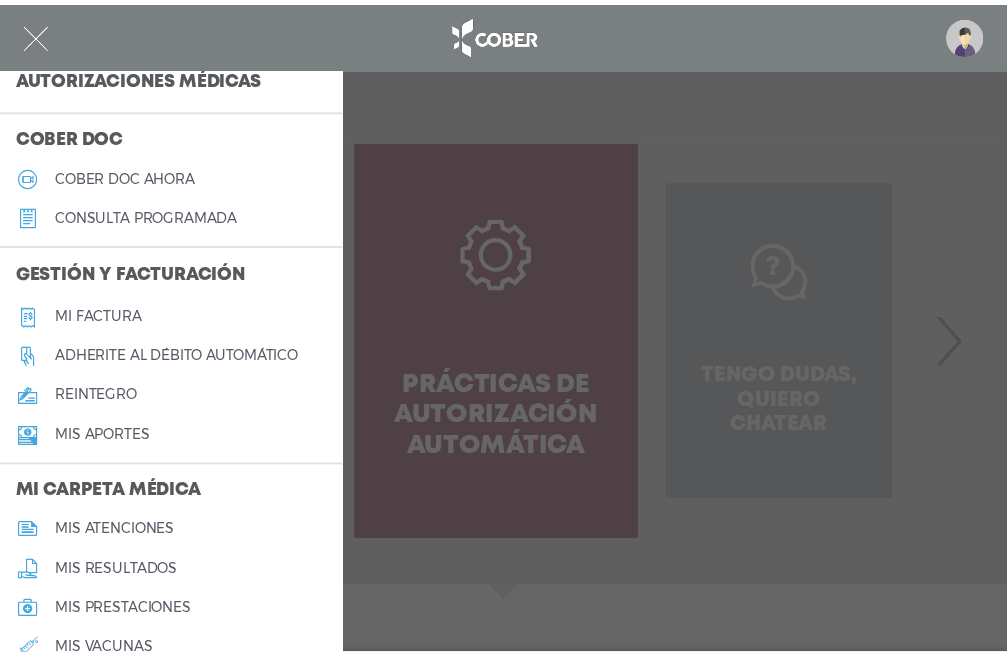 scroll, scrollTop: 500, scrollLeft: 0, axis: vertical 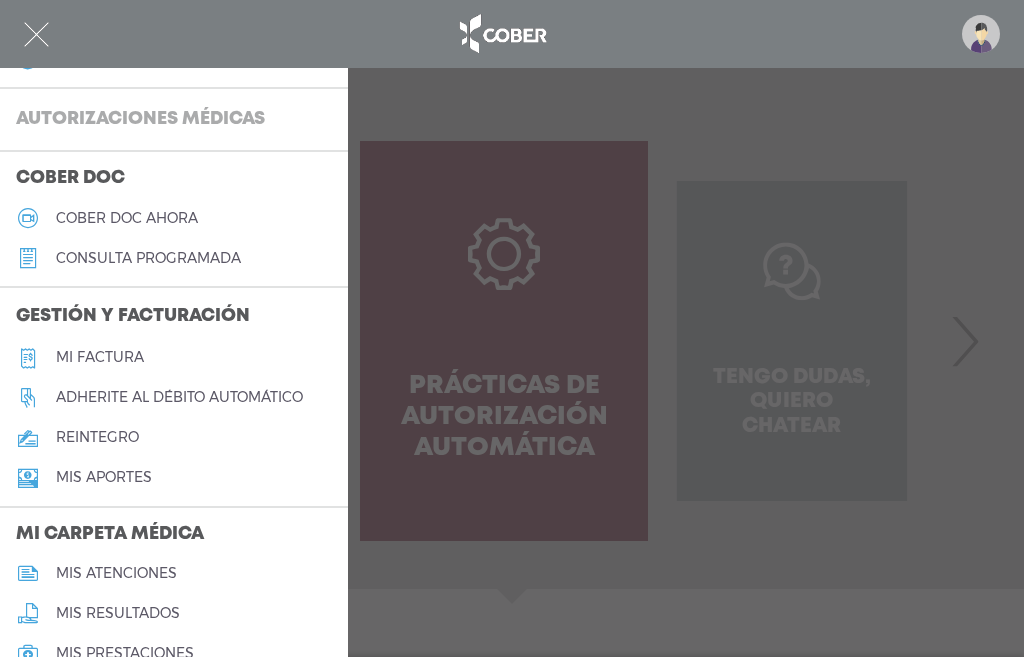 click on "Autorizaciones médicas" at bounding box center (140, 120) 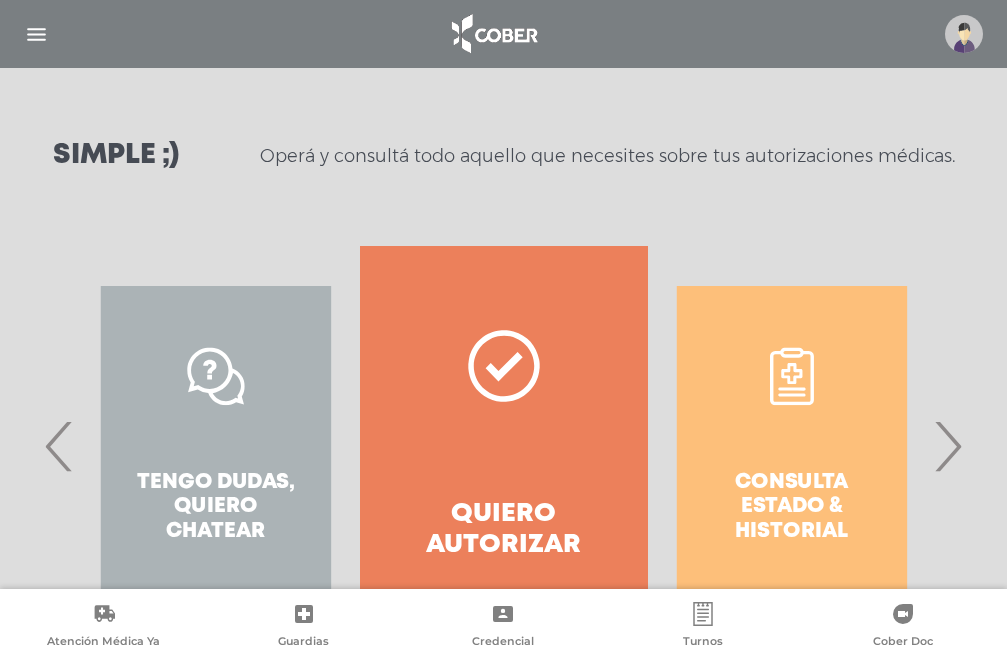 scroll, scrollTop: 347, scrollLeft: 0, axis: vertical 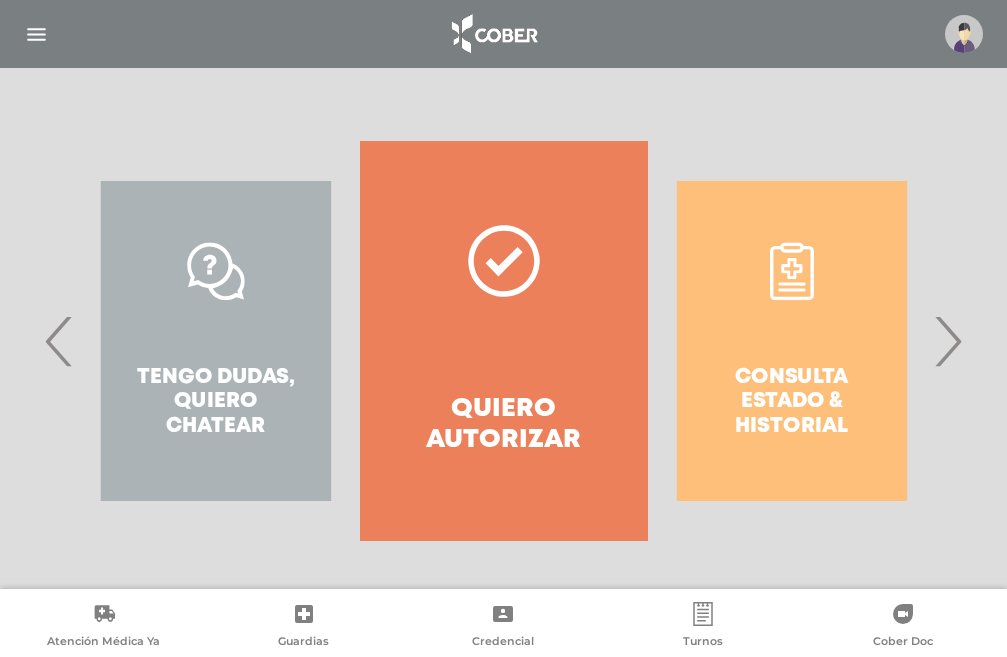 click on "Consulta estado & historial" at bounding box center (792, 341) 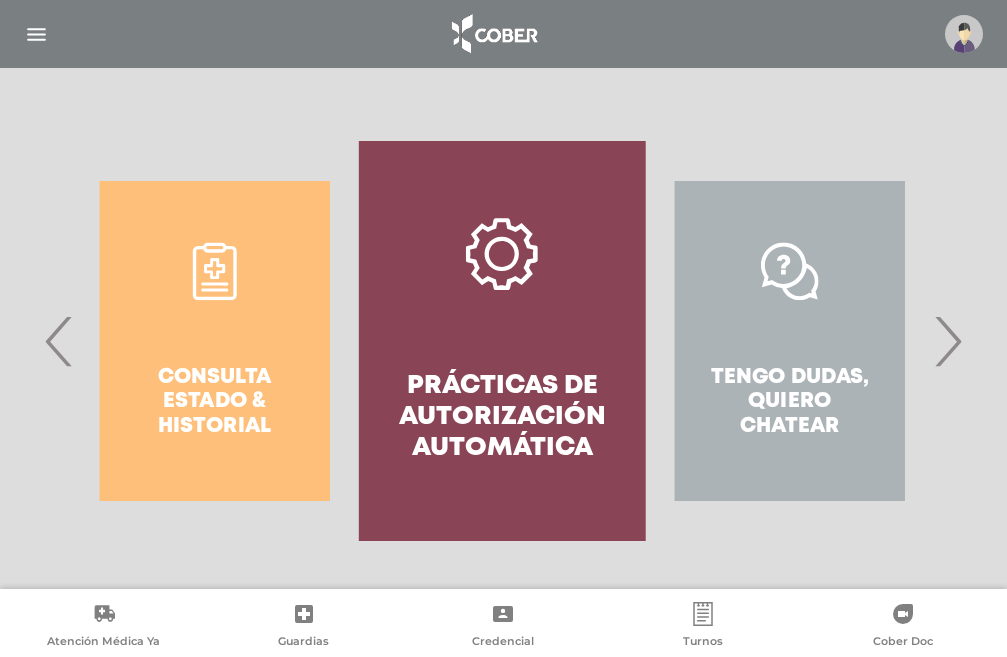 click on "Tengo dudas, quiero chatear" at bounding box center [790, 341] 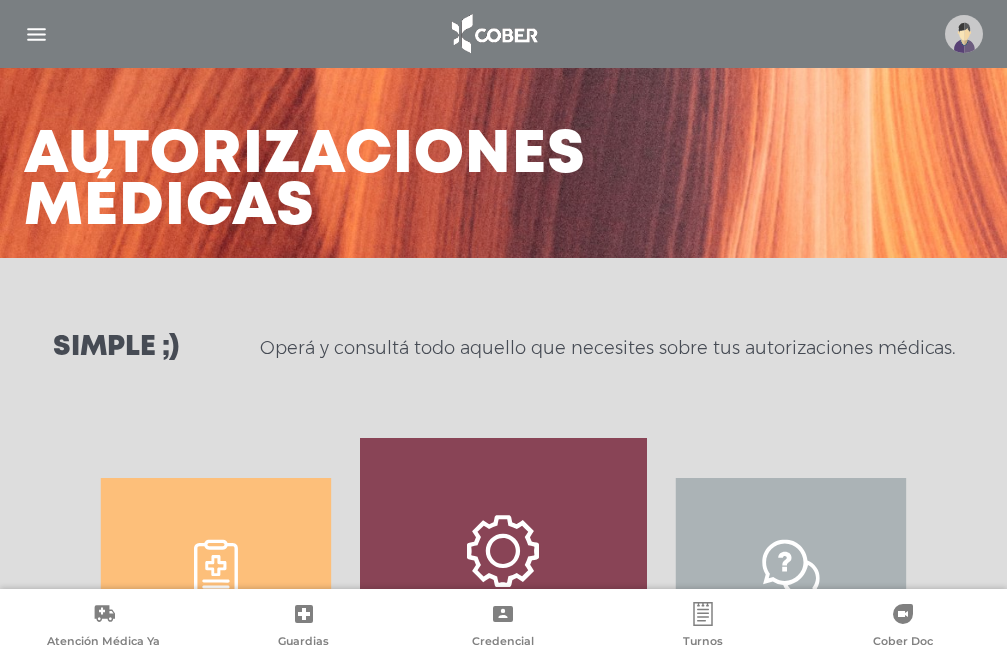 scroll, scrollTop: 0, scrollLeft: 0, axis: both 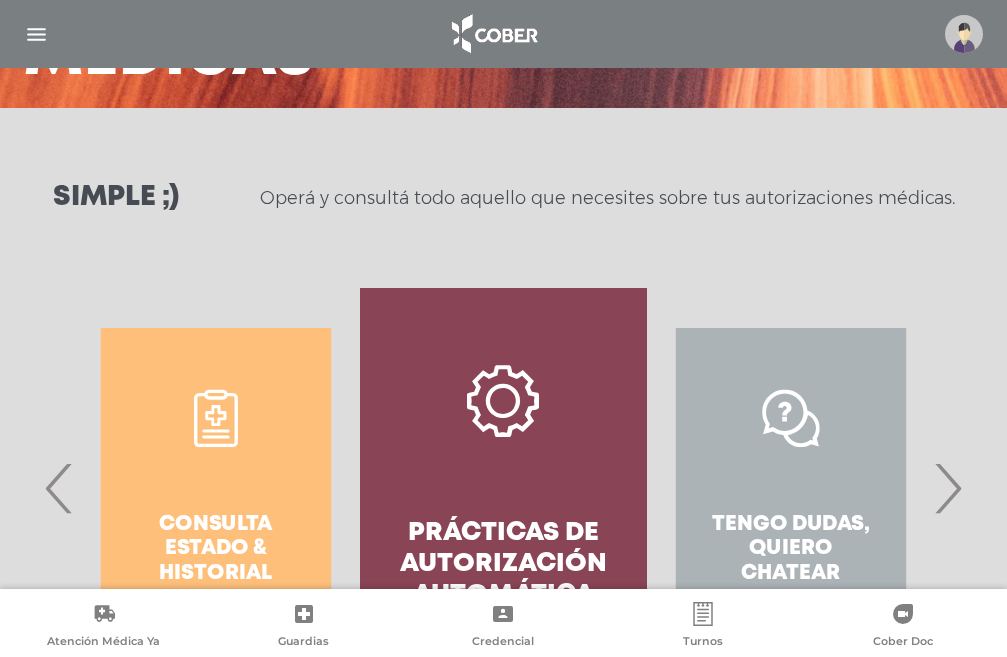click on "Prácticas de autorización automática" at bounding box center [504, 488] 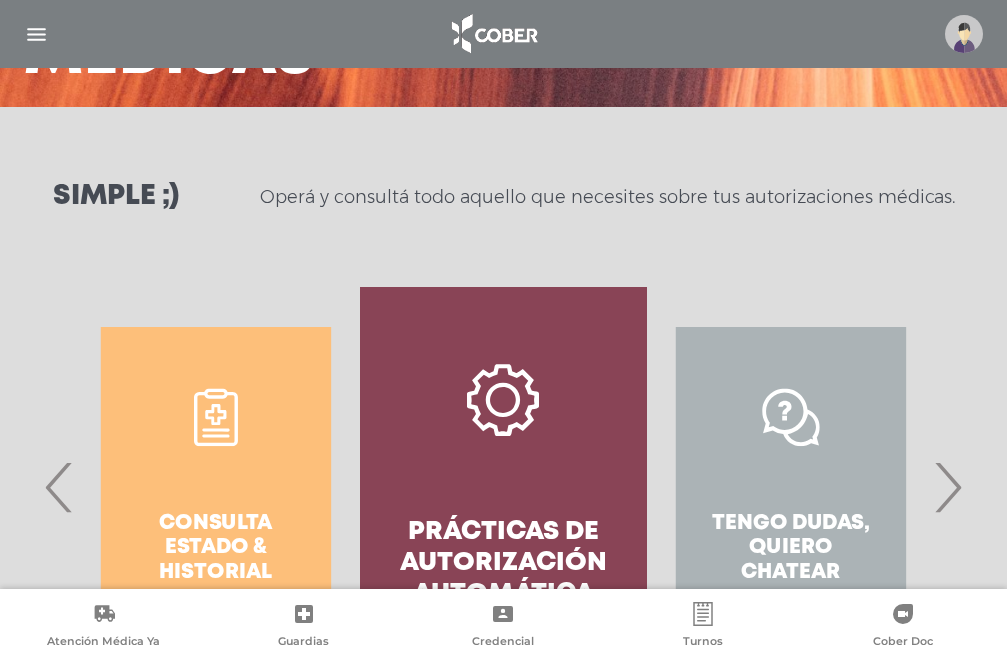 scroll, scrollTop: 0, scrollLeft: 0, axis: both 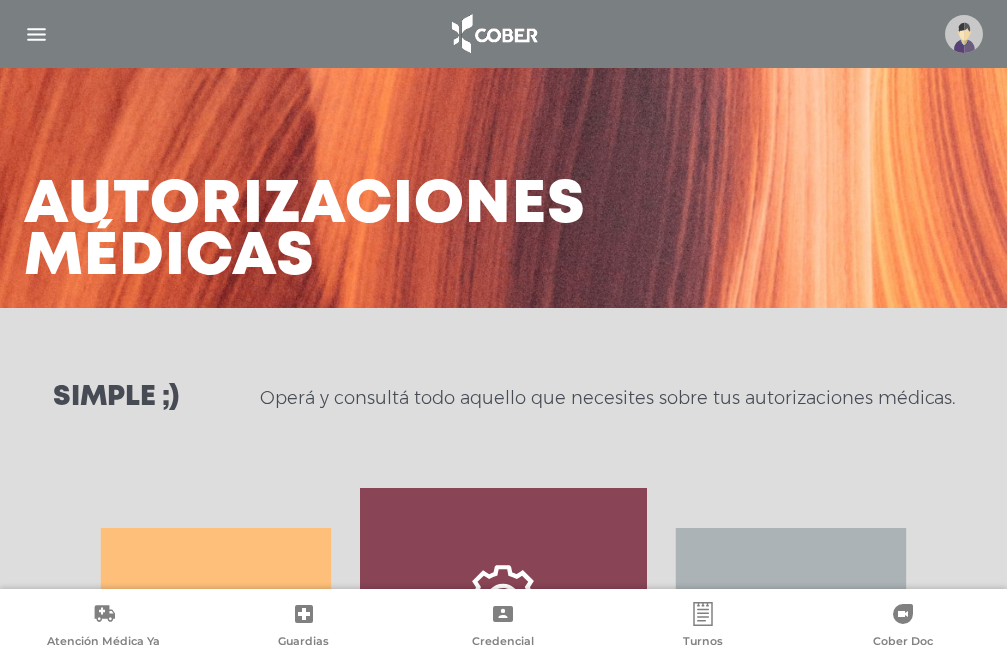 click at bounding box center [964, 34] 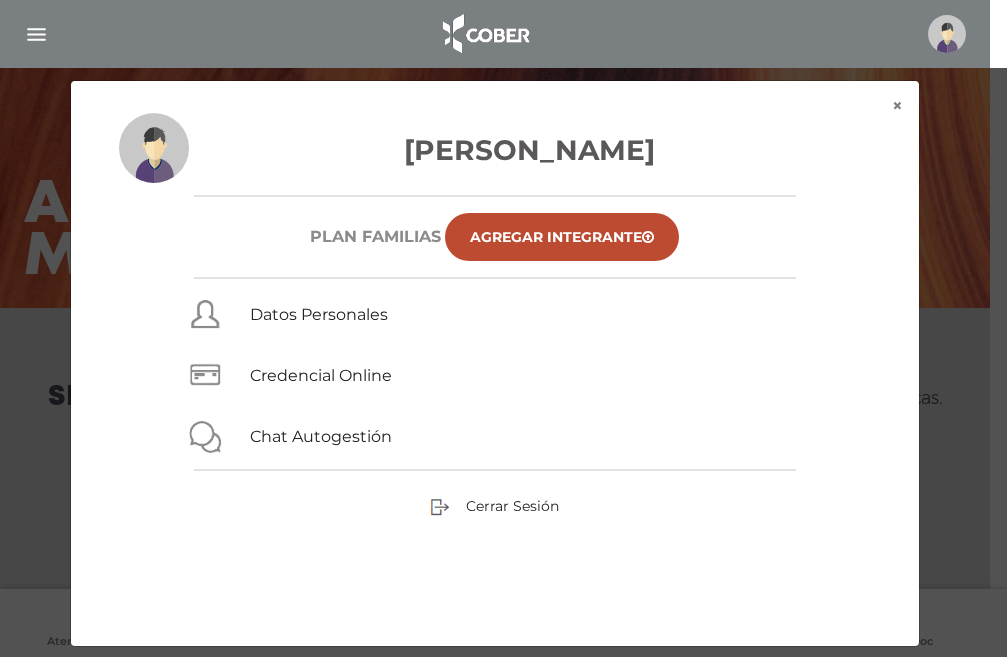 click on "Cerrar Sesión" at bounding box center (495, 506) 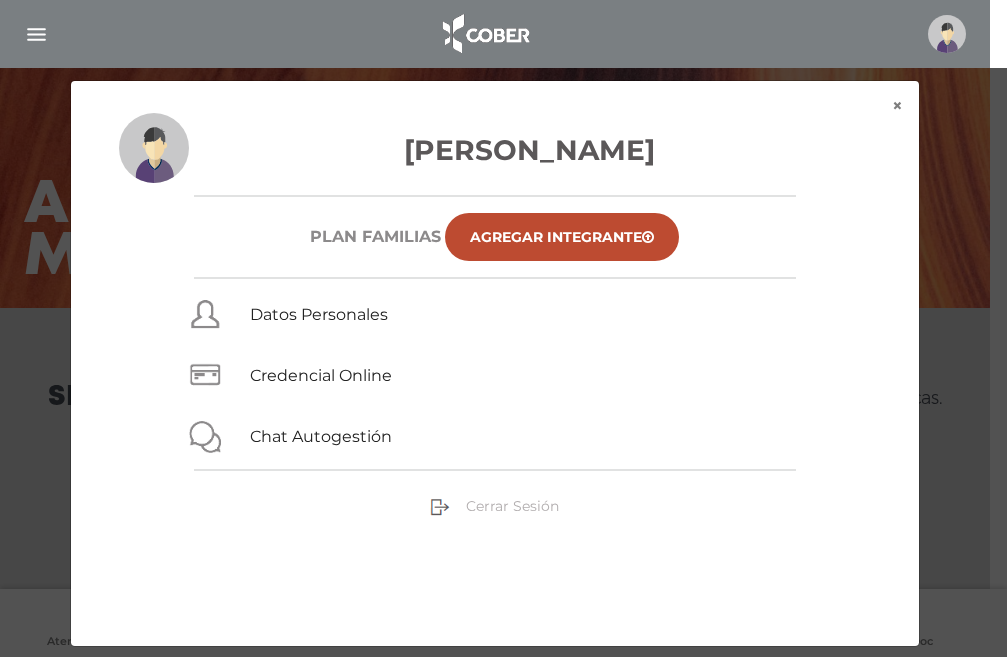 click on "Cerrar Sesión" at bounding box center (512, 506) 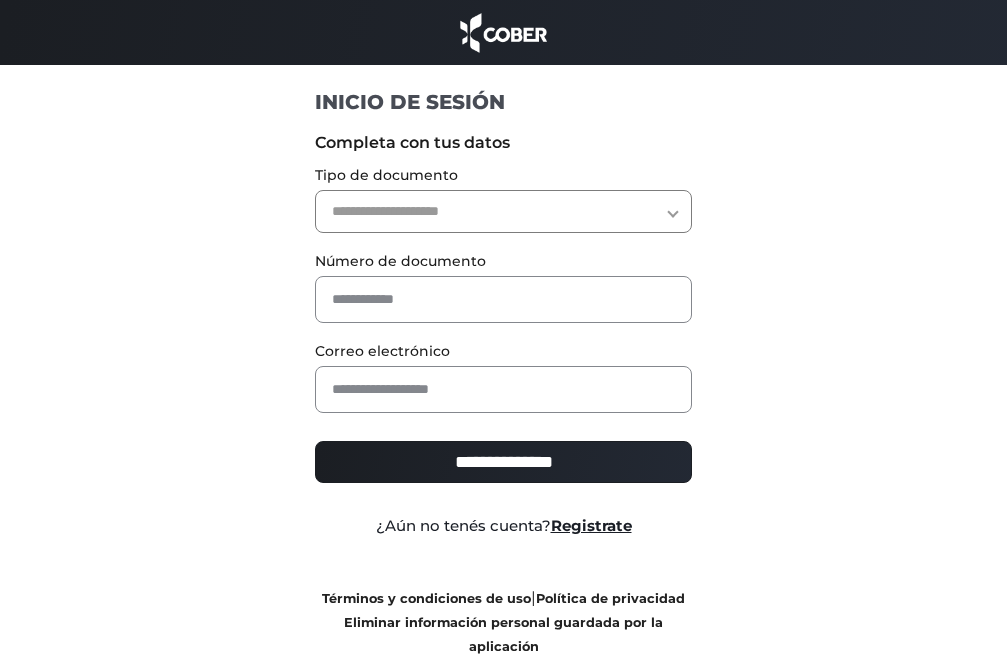 scroll, scrollTop: 0, scrollLeft: 0, axis: both 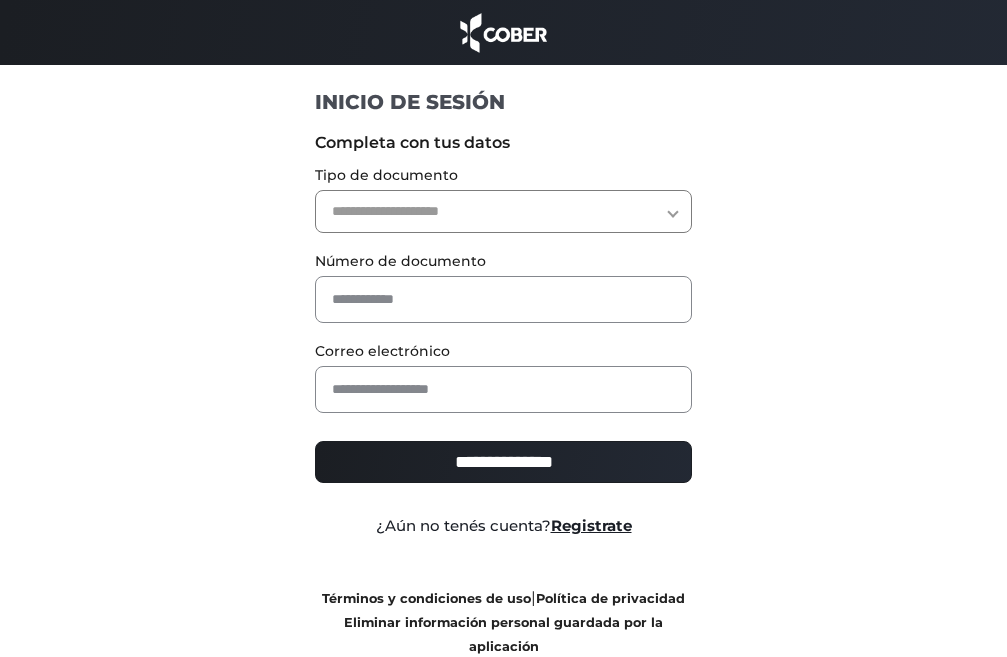 click on "**********" at bounding box center (503, 211) 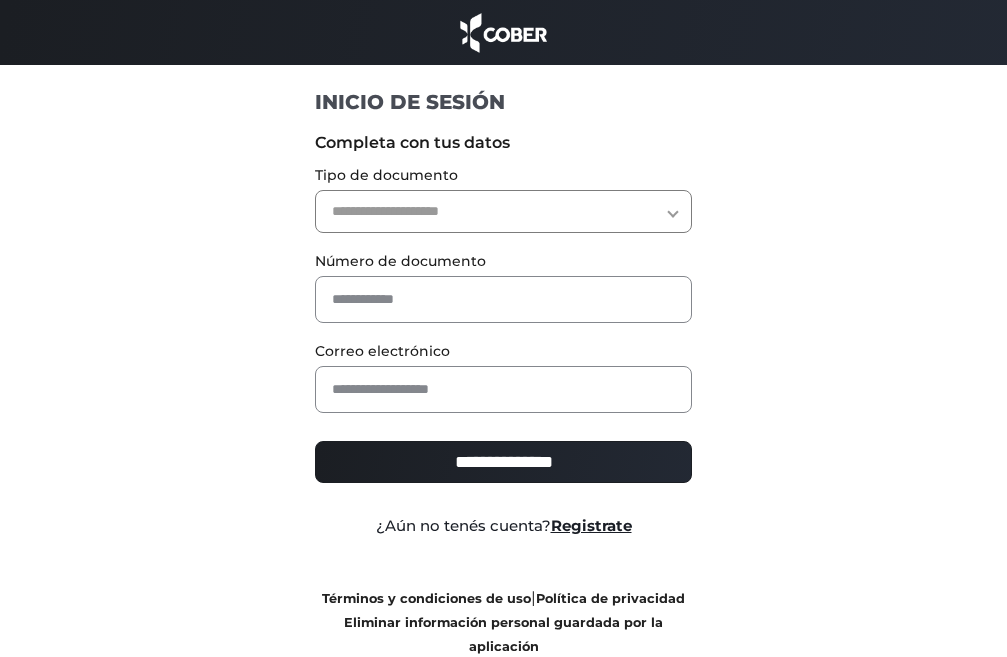 select on "***" 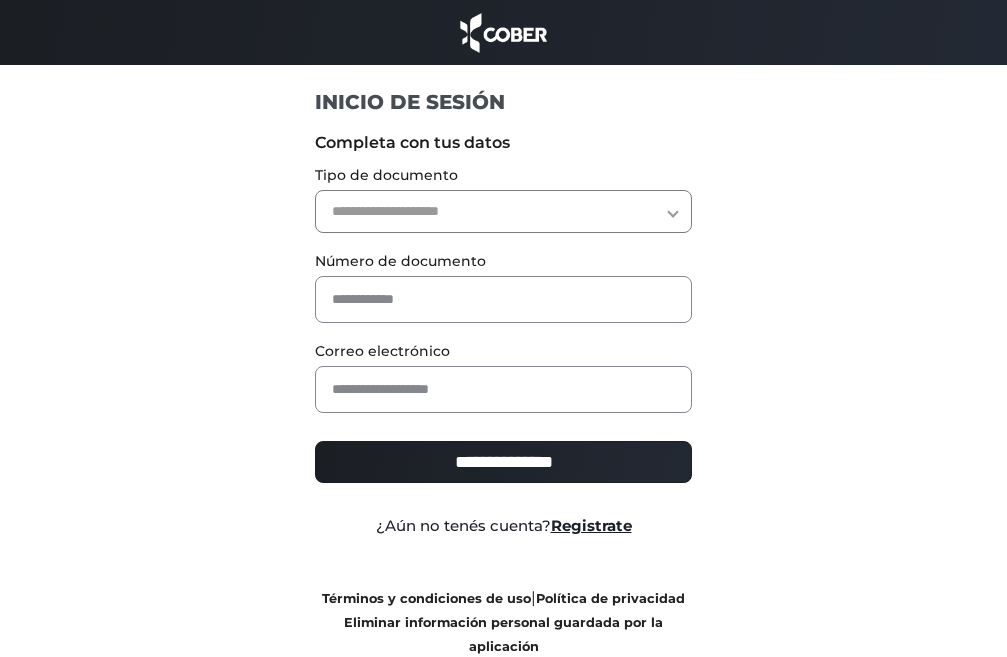 click on "**********" at bounding box center (503, 211) 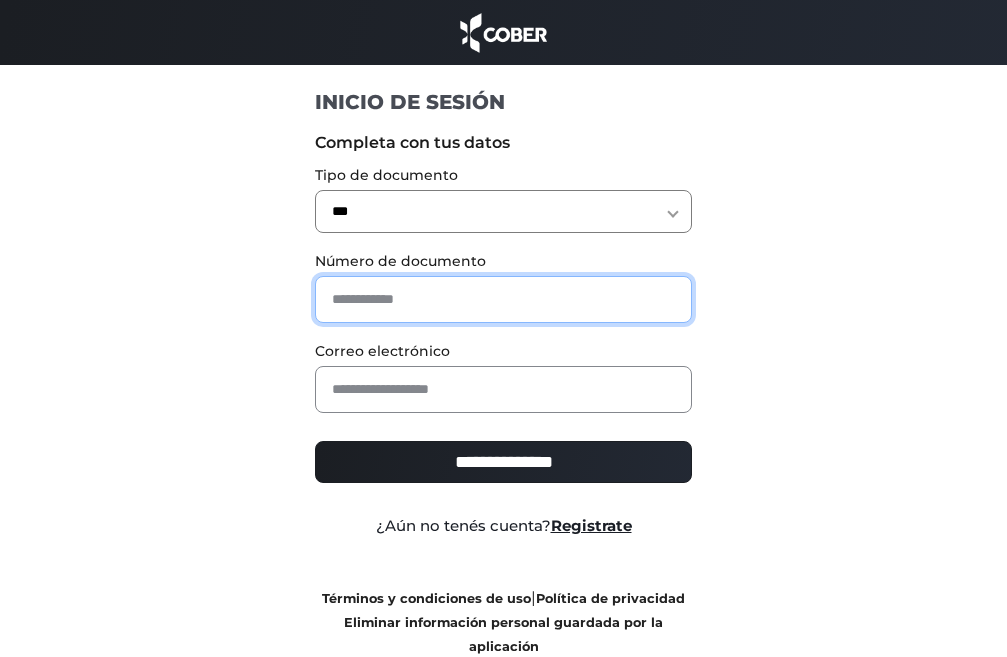 click at bounding box center (503, 299) 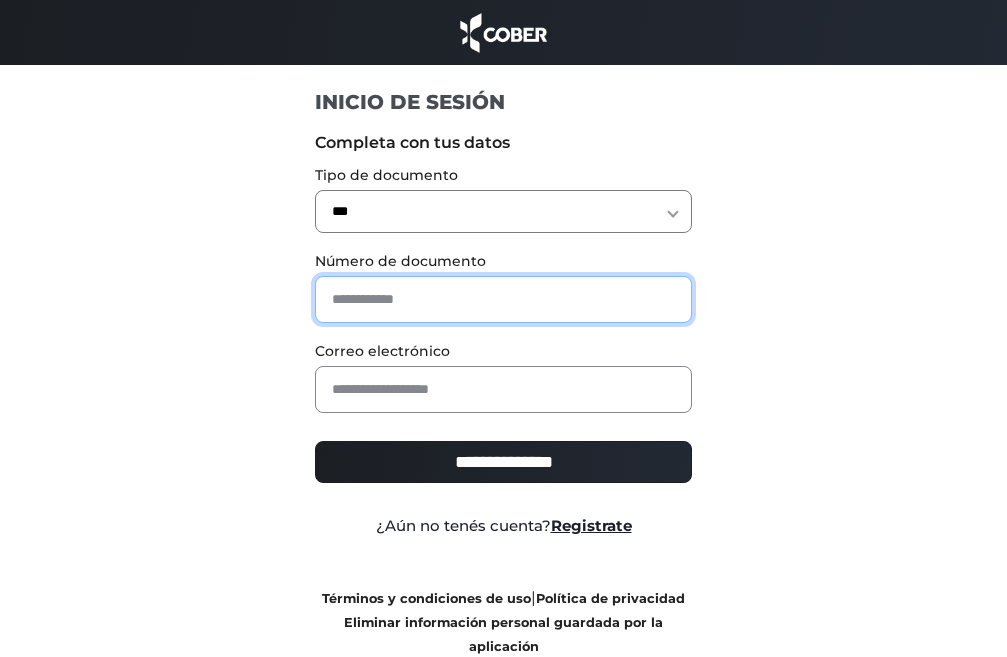 type on "*******" 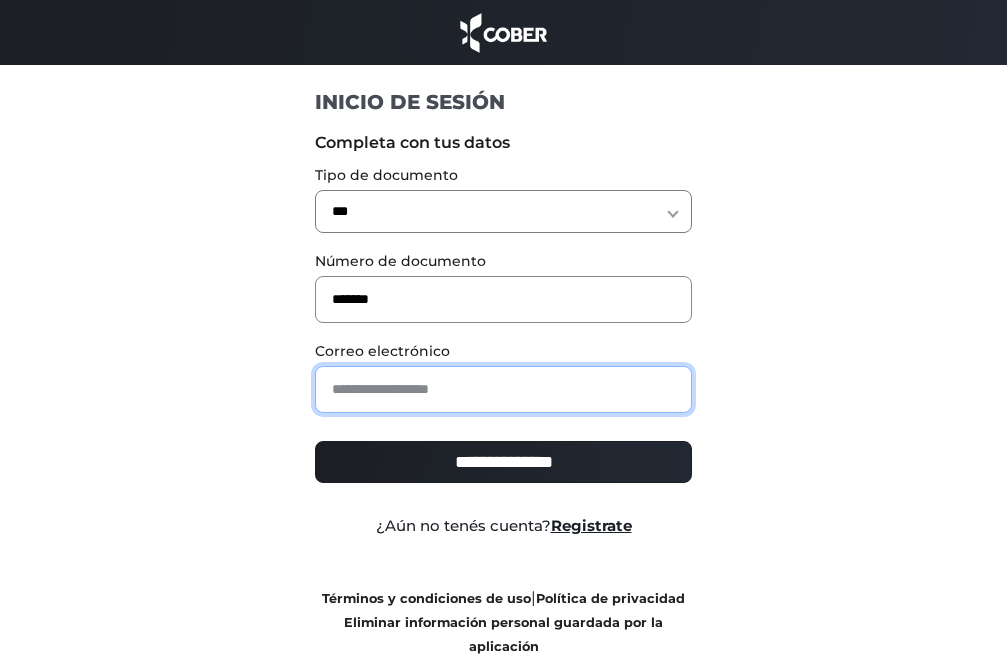 click at bounding box center [503, 389] 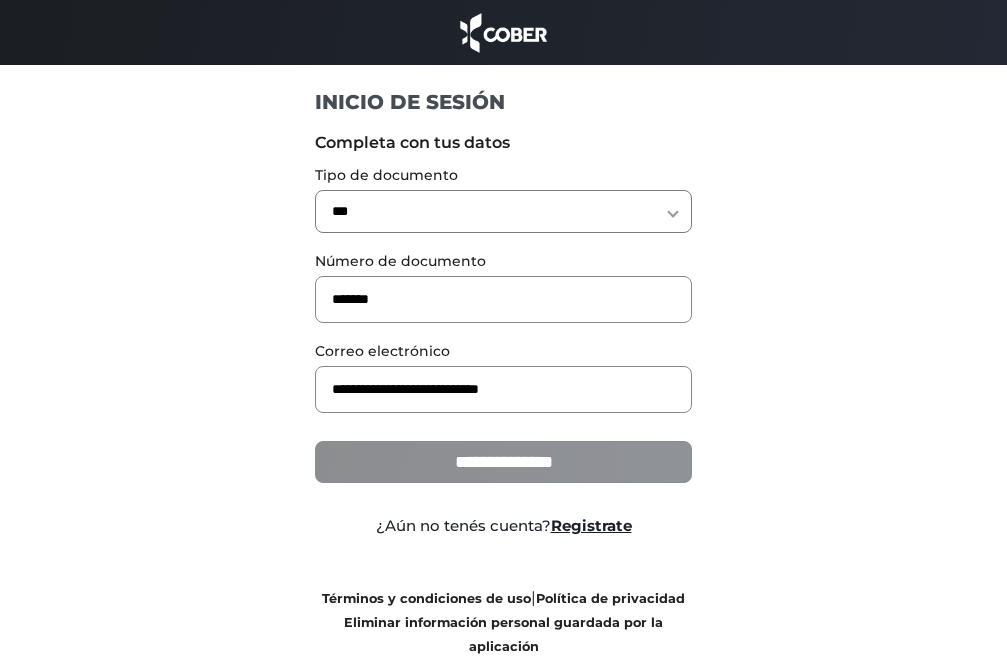 click on "**********" at bounding box center (503, 462) 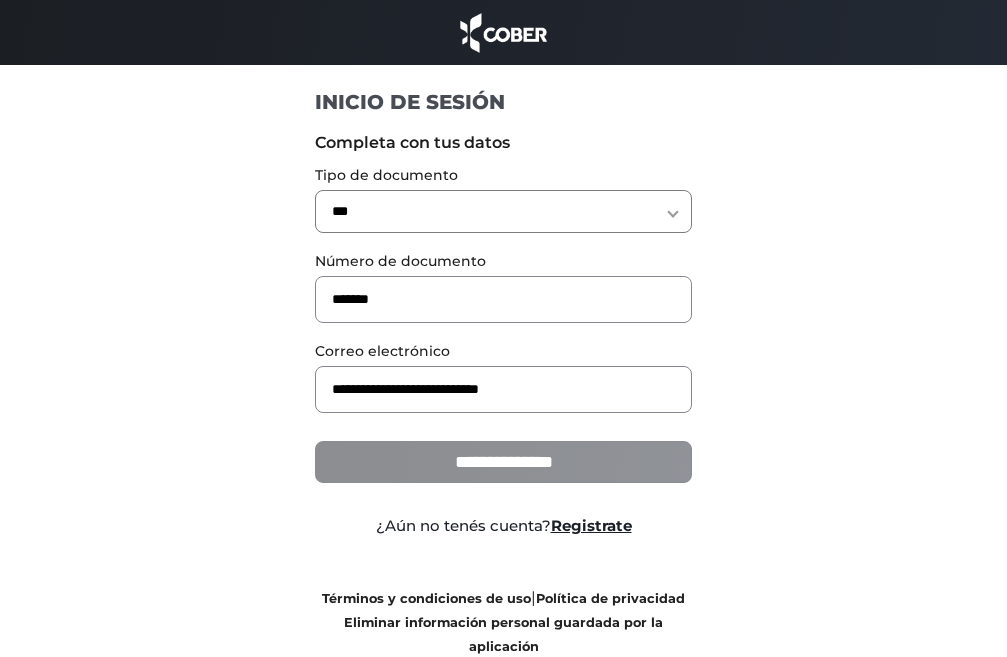 type on "**********" 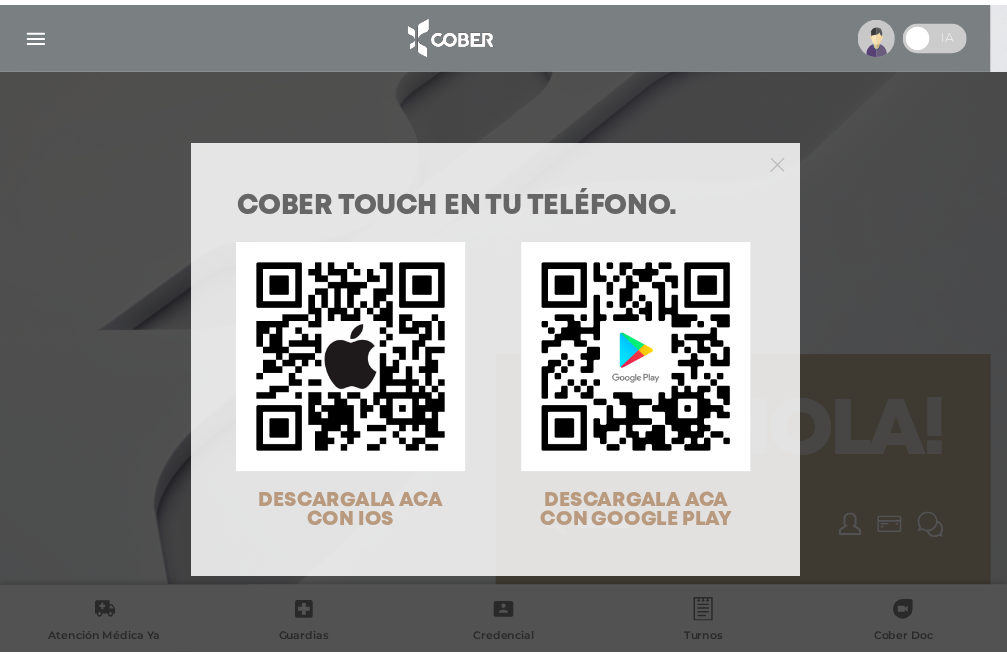 scroll, scrollTop: 0, scrollLeft: 0, axis: both 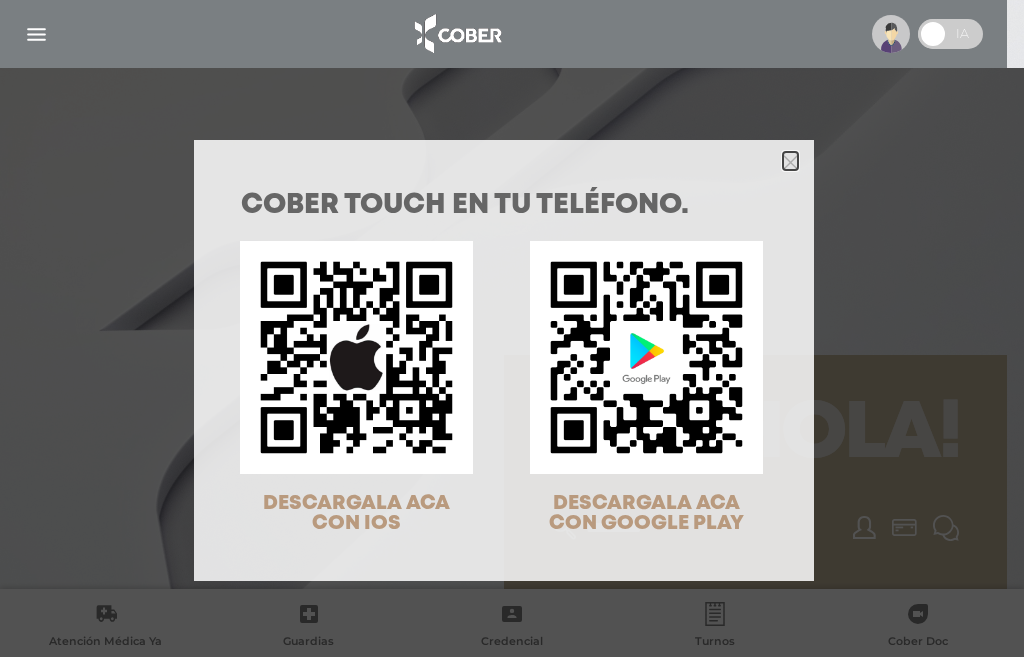 click 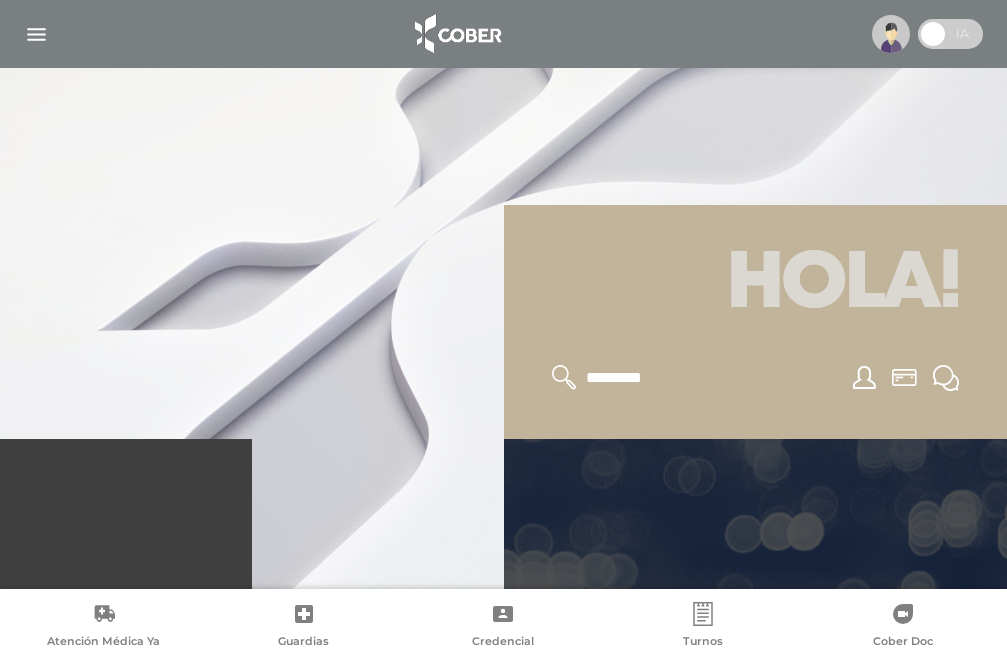 scroll, scrollTop: 200, scrollLeft: 0, axis: vertical 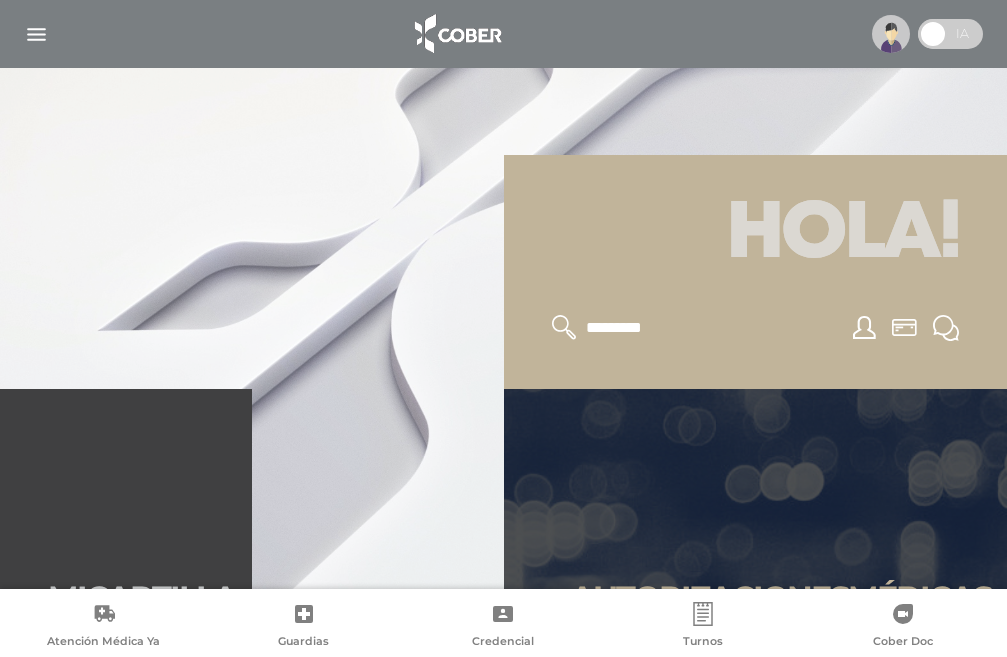 click at bounding box center [666, 328] 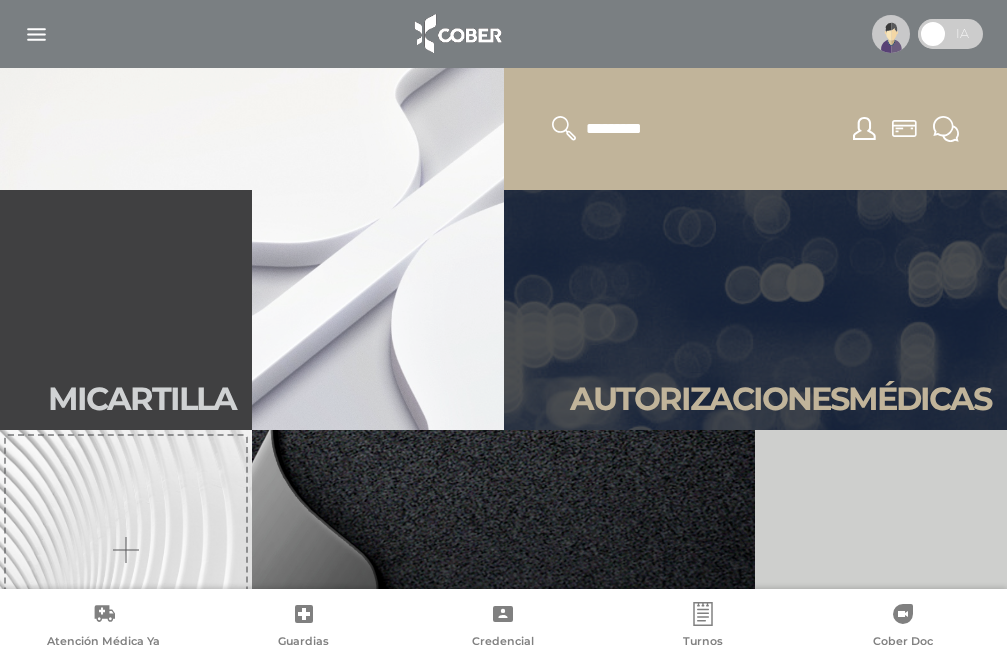 scroll, scrollTop: 400, scrollLeft: 0, axis: vertical 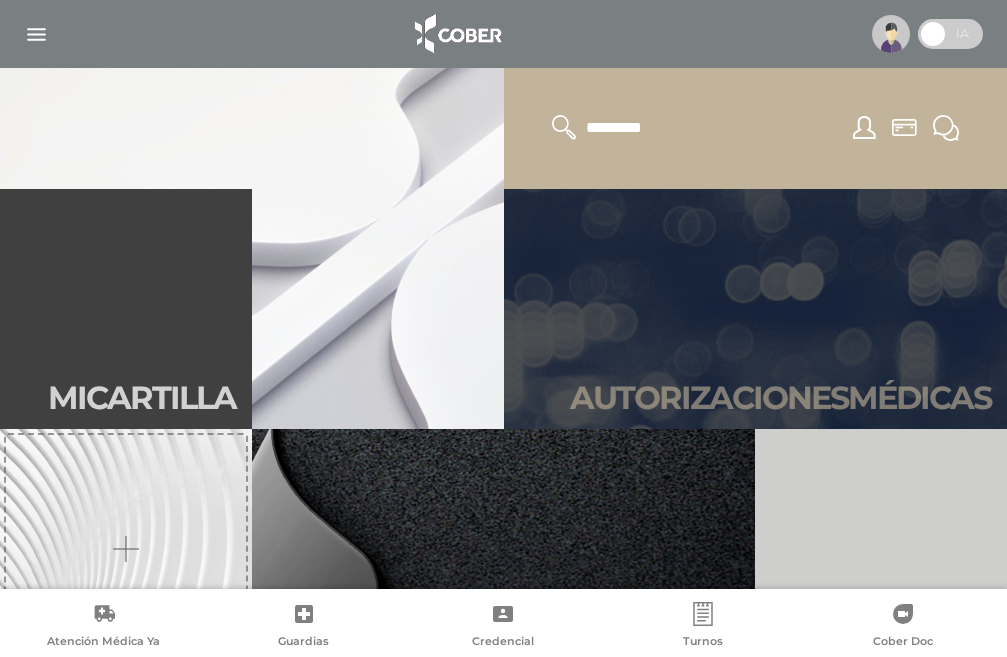 click on "Autori zaciones  médicas" at bounding box center (780, 398) 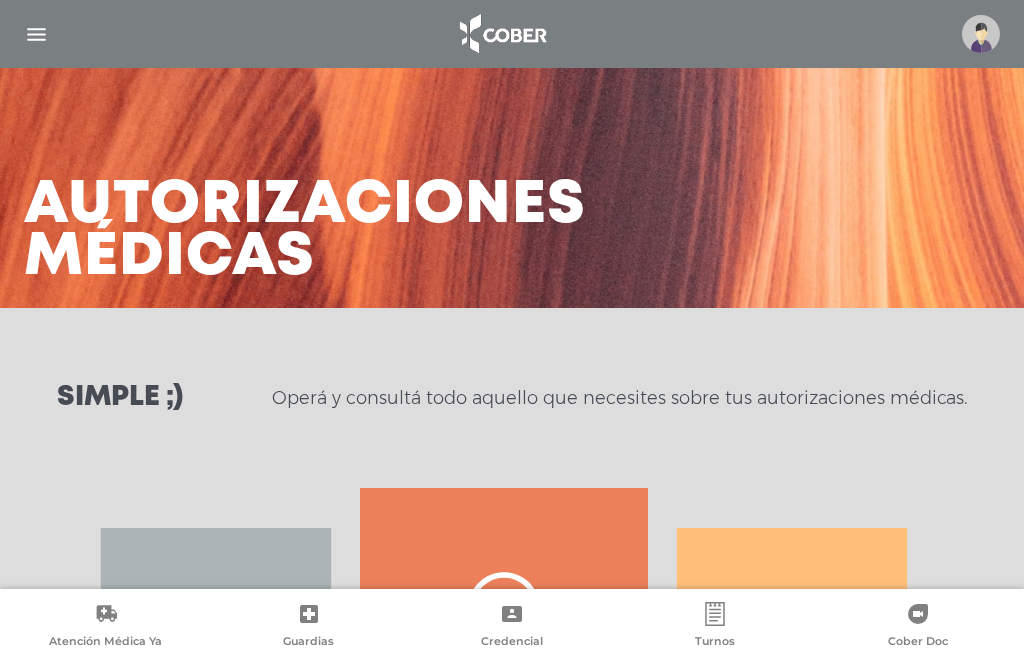 scroll, scrollTop: 0, scrollLeft: 0, axis: both 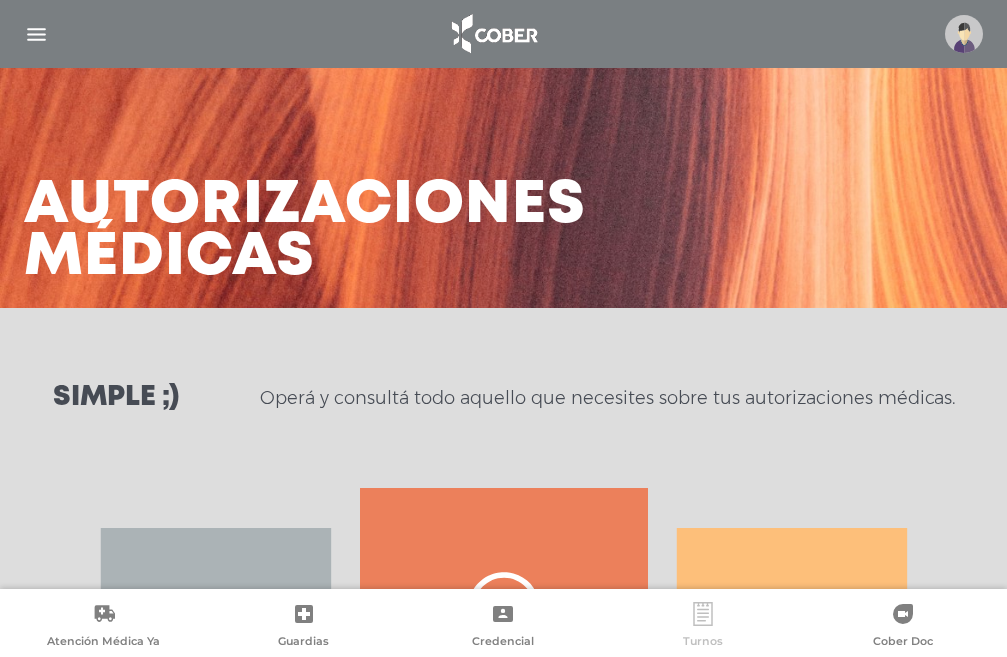 click on "Turnos" at bounding box center [703, 643] 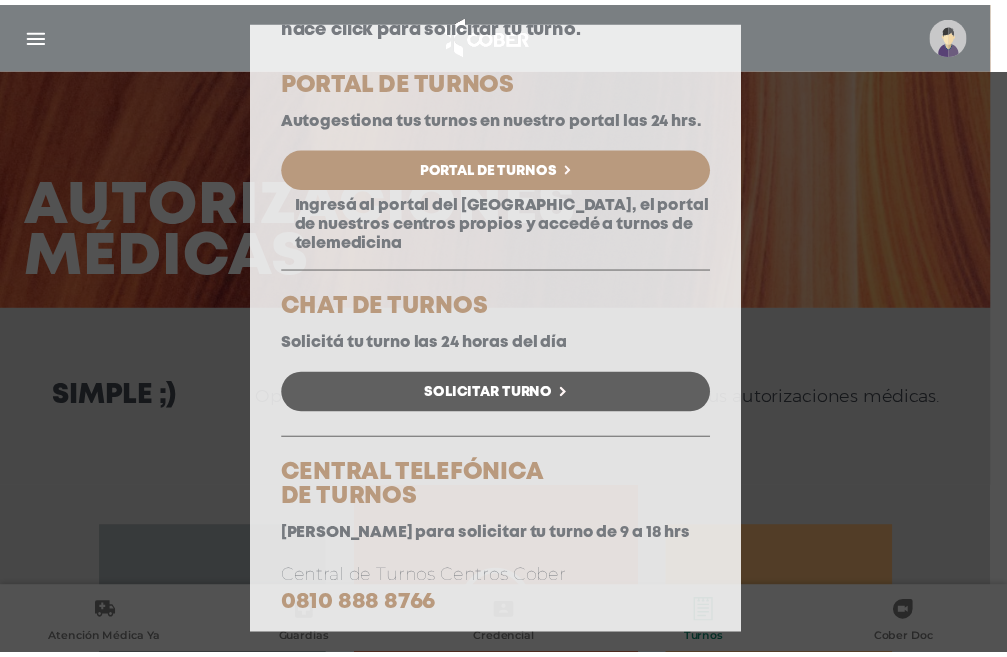 scroll, scrollTop: 0, scrollLeft: 0, axis: both 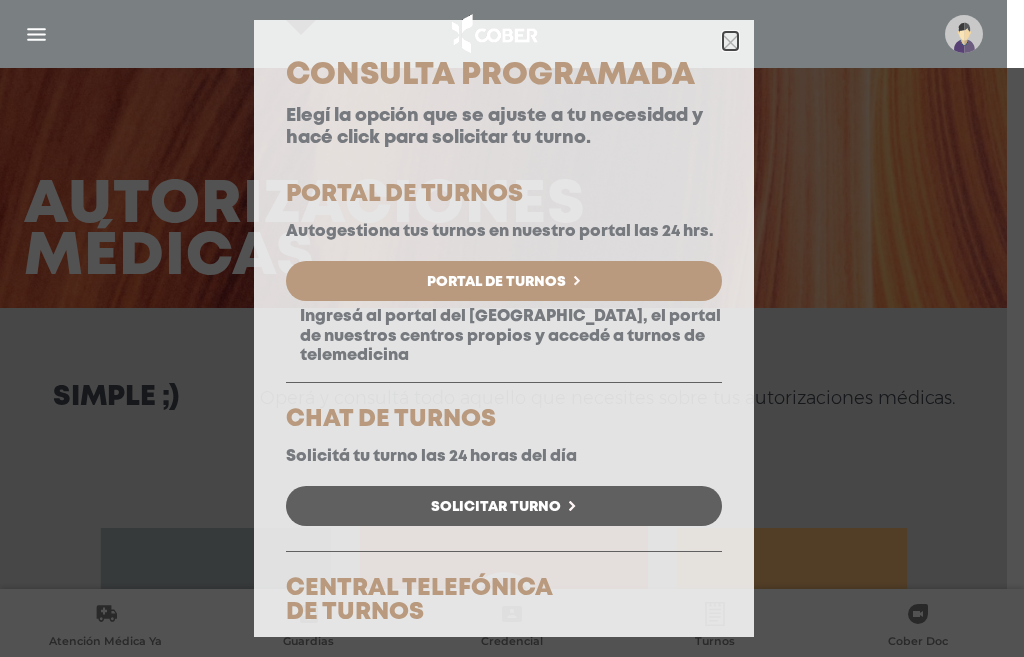 click 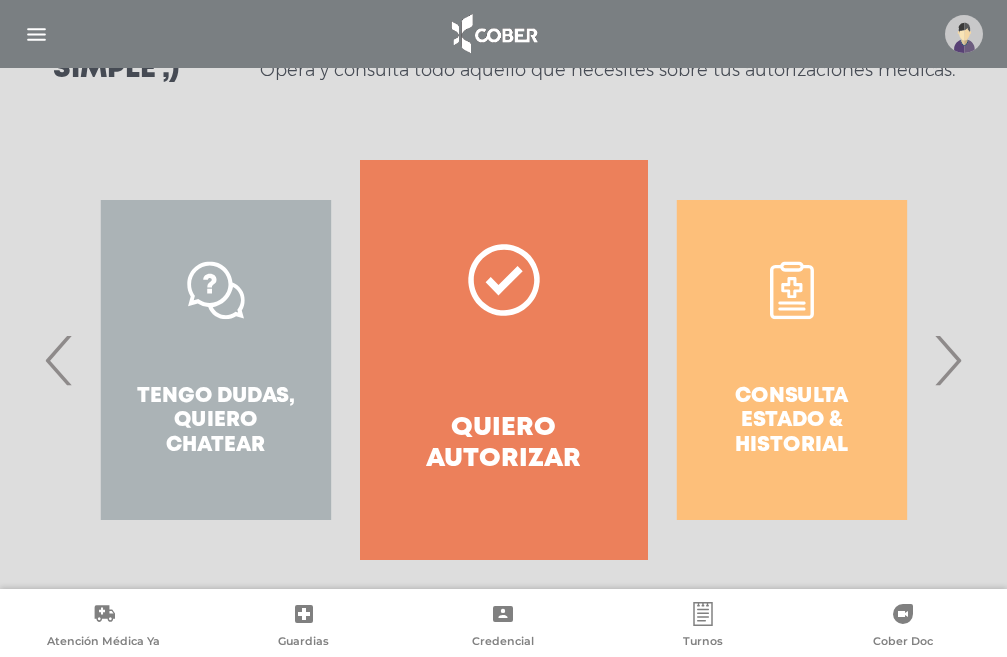 scroll, scrollTop: 347, scrollLeft: 0, axis: vertical 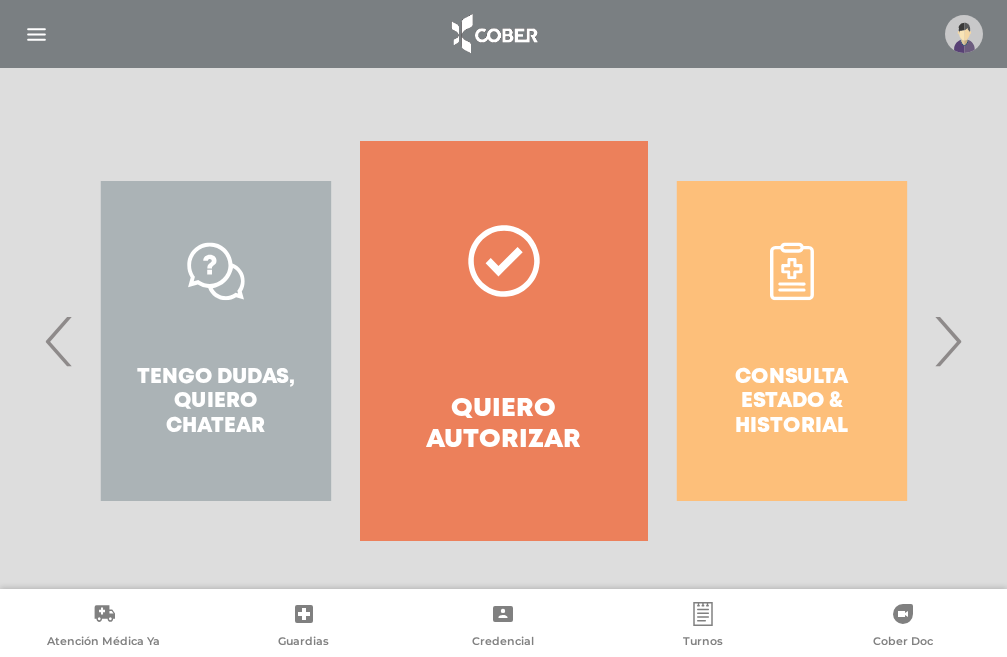 click on "Consulta estado & historial" at bounding box center (792, 341) 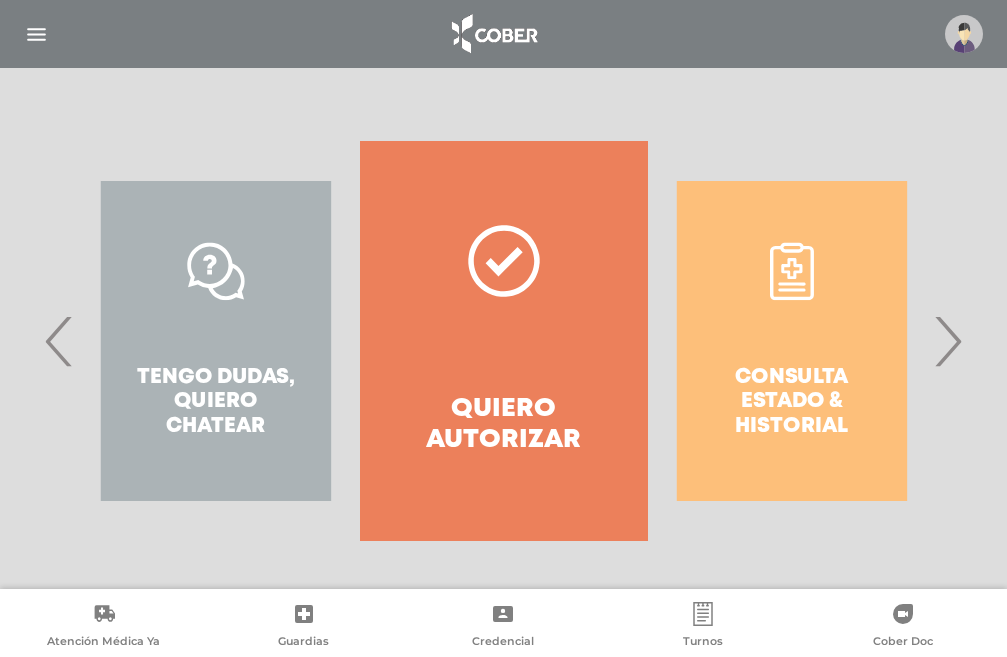click on "Consulta estado & historial" at bounding box center (792, 341) 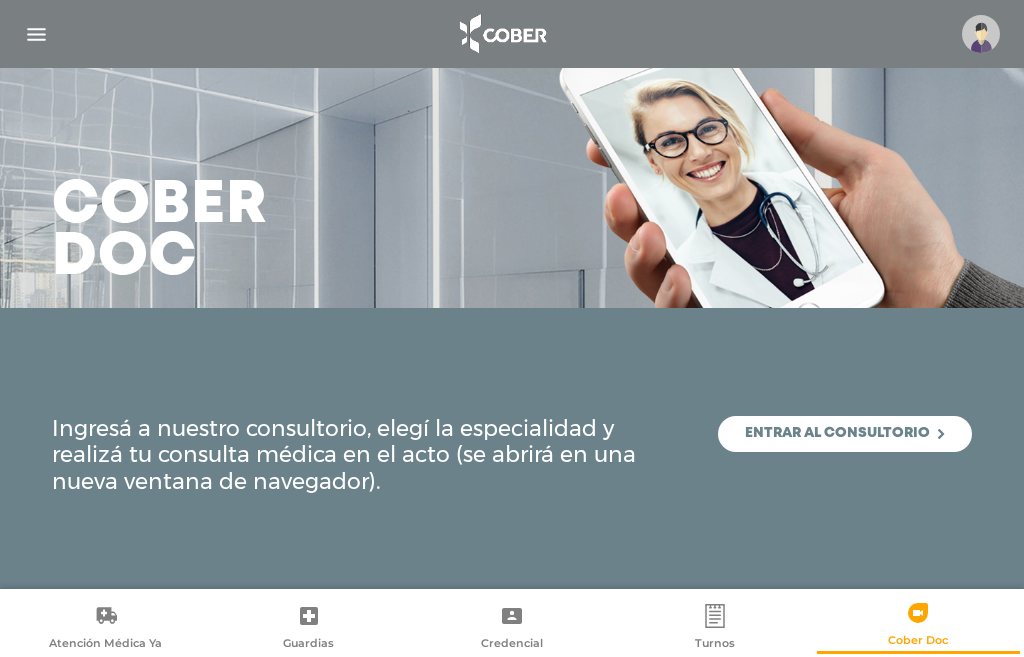 scroll, scrollTop: 0, scrollLeft: 0, axis: both 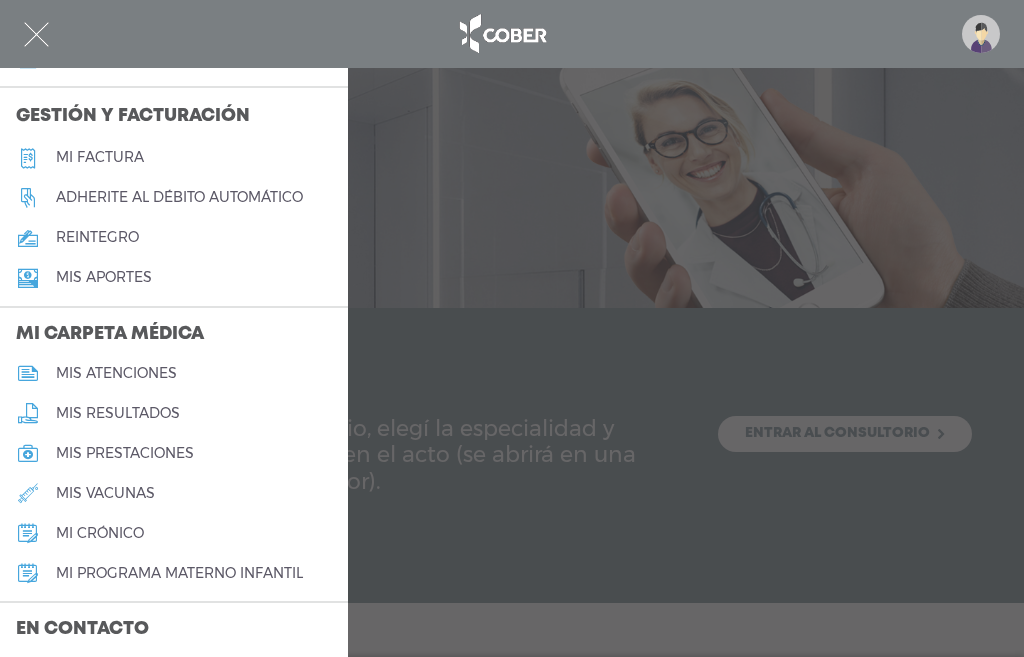 click on "Mi carpeta médica
mis atenciones
mis resultados
mis prestaciones
mis vacunas
mi crónico" at bounding box center [174, 455] 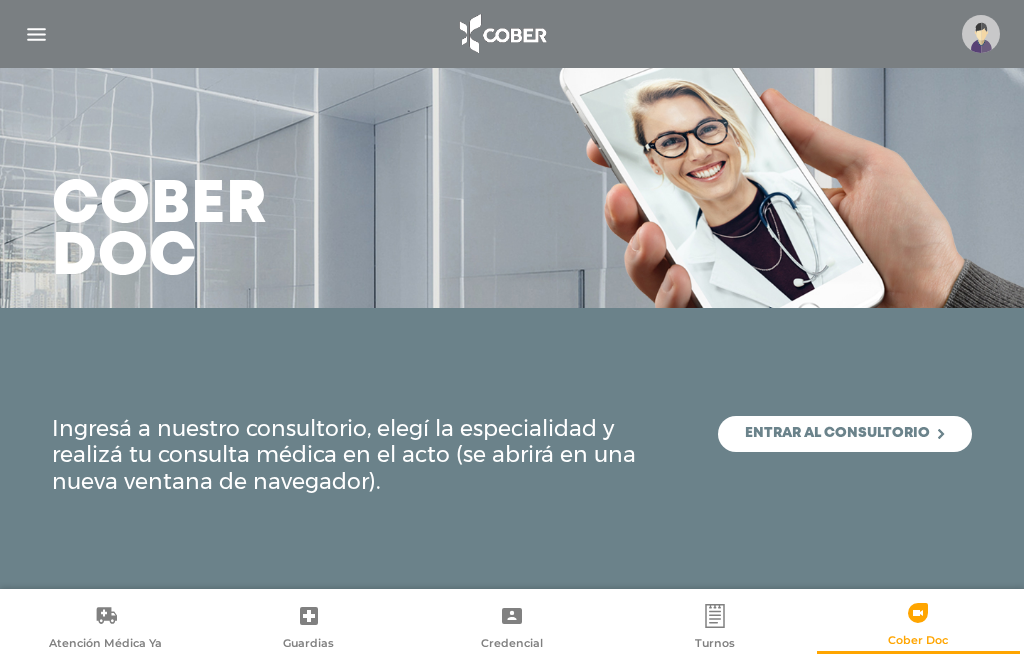 scroll, scrollTop: 886, scrollLeft: 0, axis: vertical 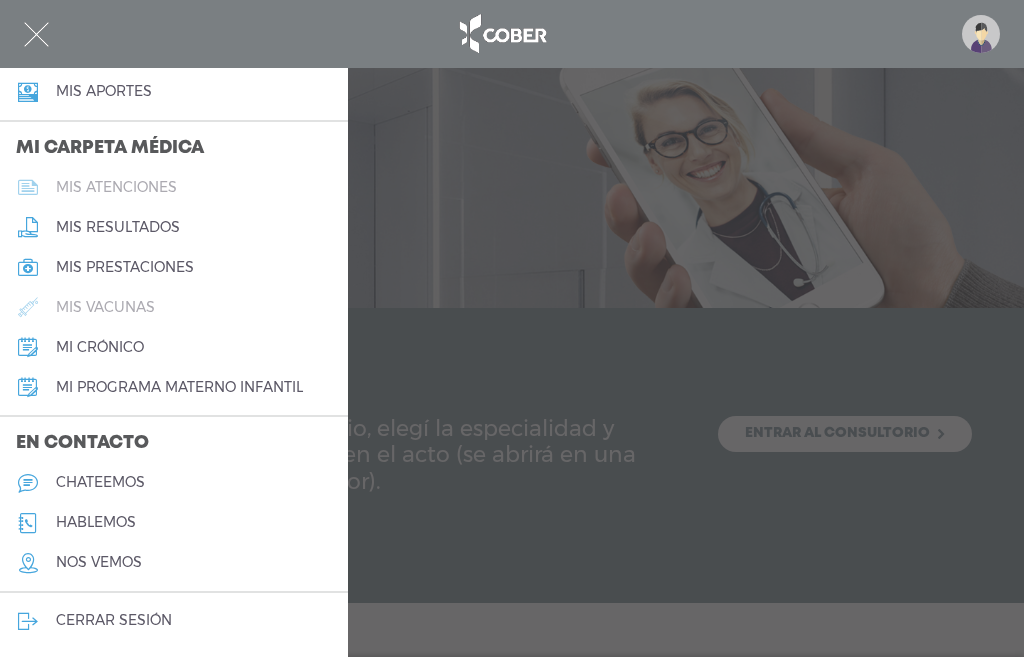 click on "mis atenciones" at bounding box center (116, 187) 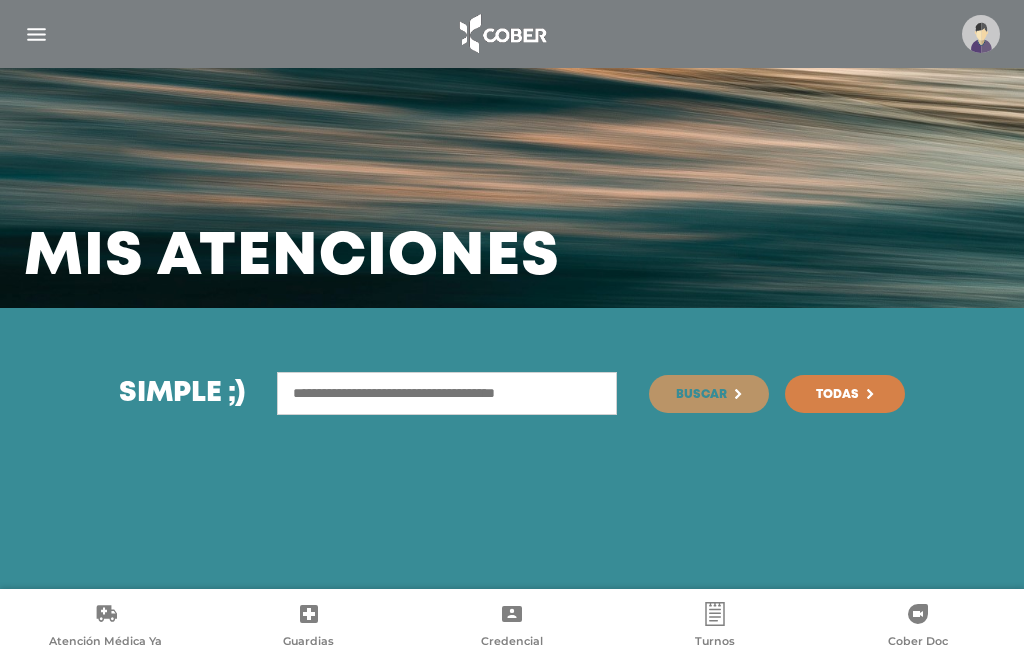 scroll, scrollTop: 0, scrollLeft: 0, axis: both 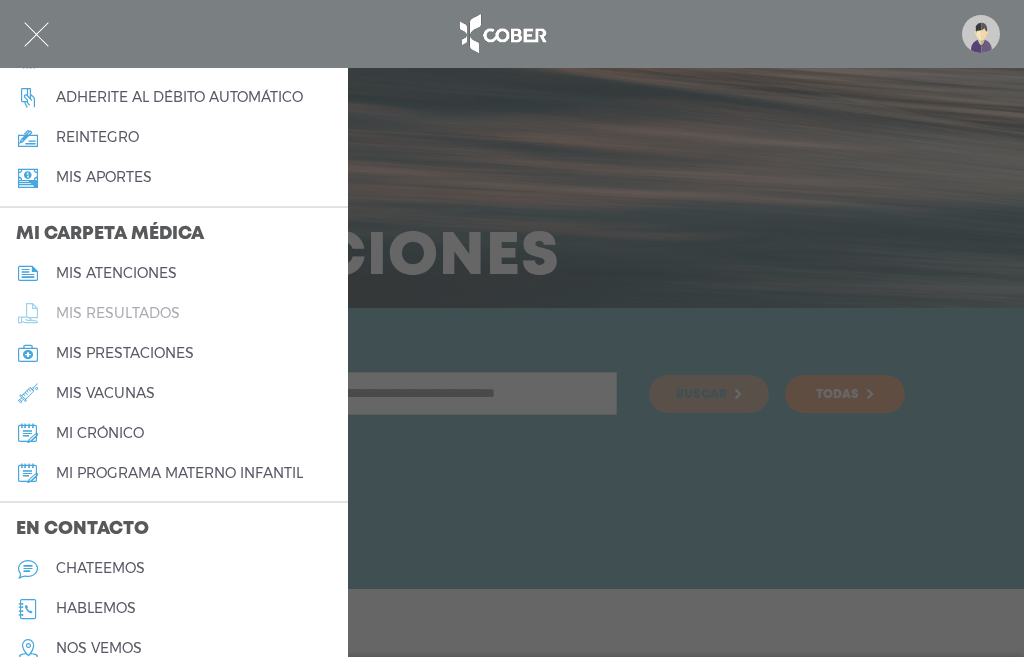 click on "mis resultados" at bounding box center [118, 313] 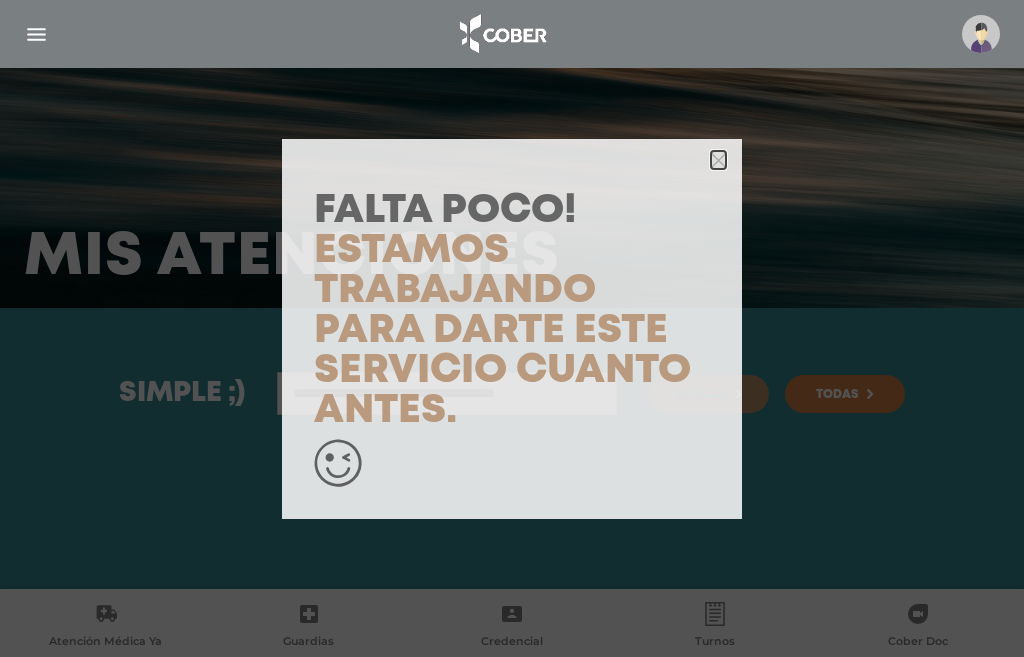 click 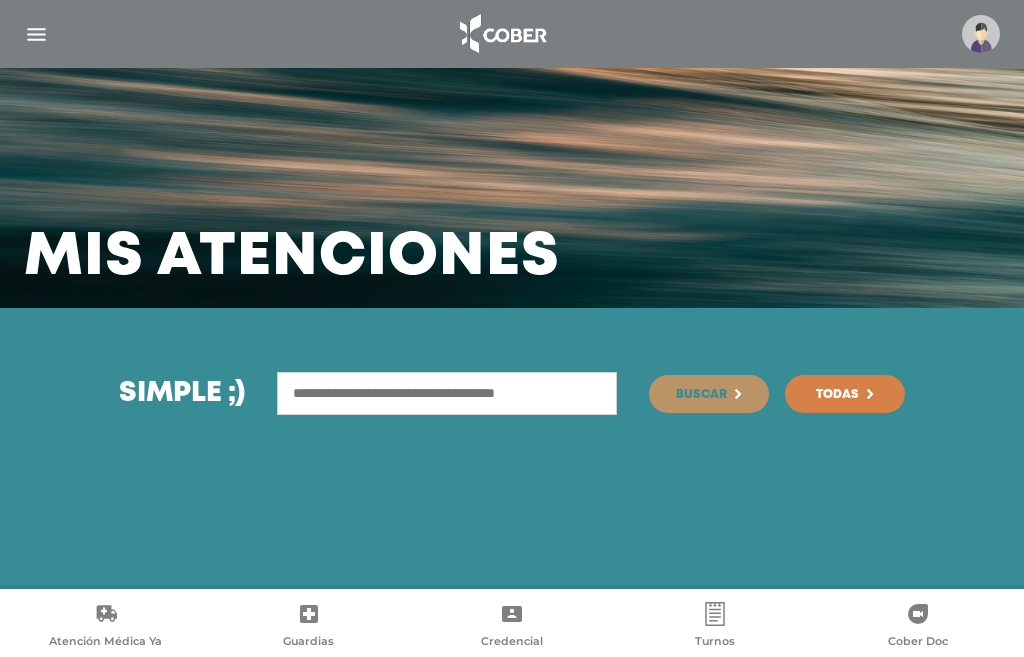 click at bounding box center [36, 34] 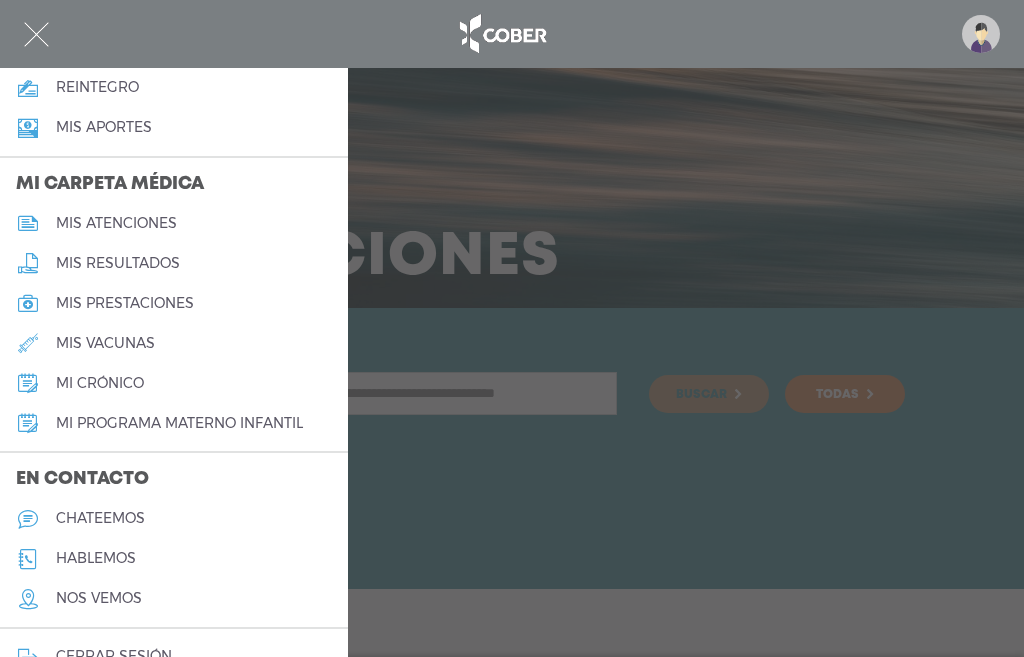 scroll, scrollTop: 886, scrollLeft: 0, axis: vertical 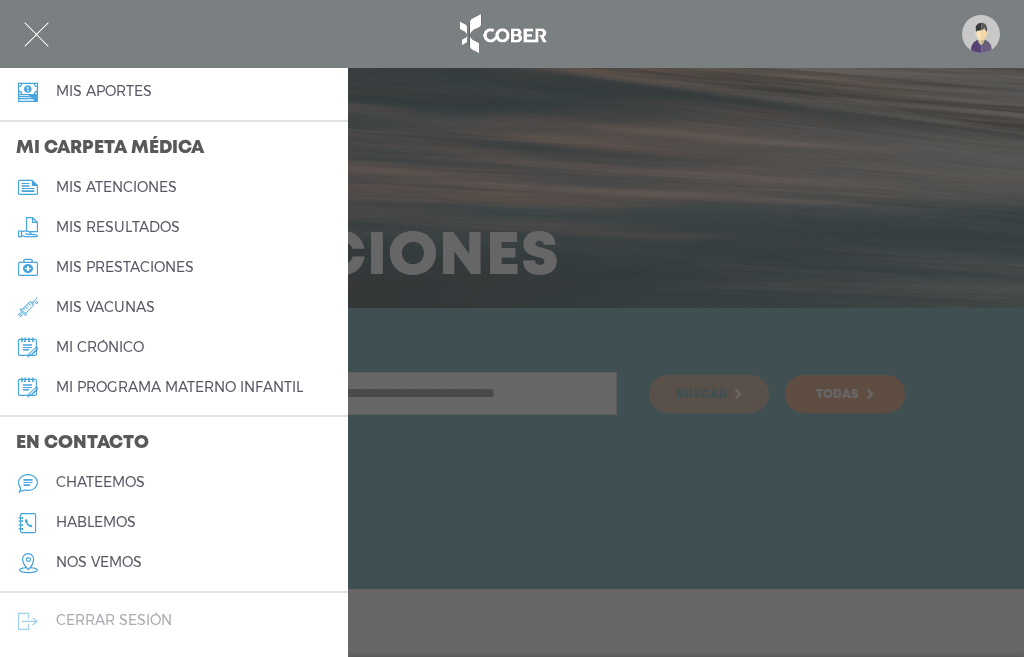 click on "cerrar sesión" at bounding box center (174, 621) 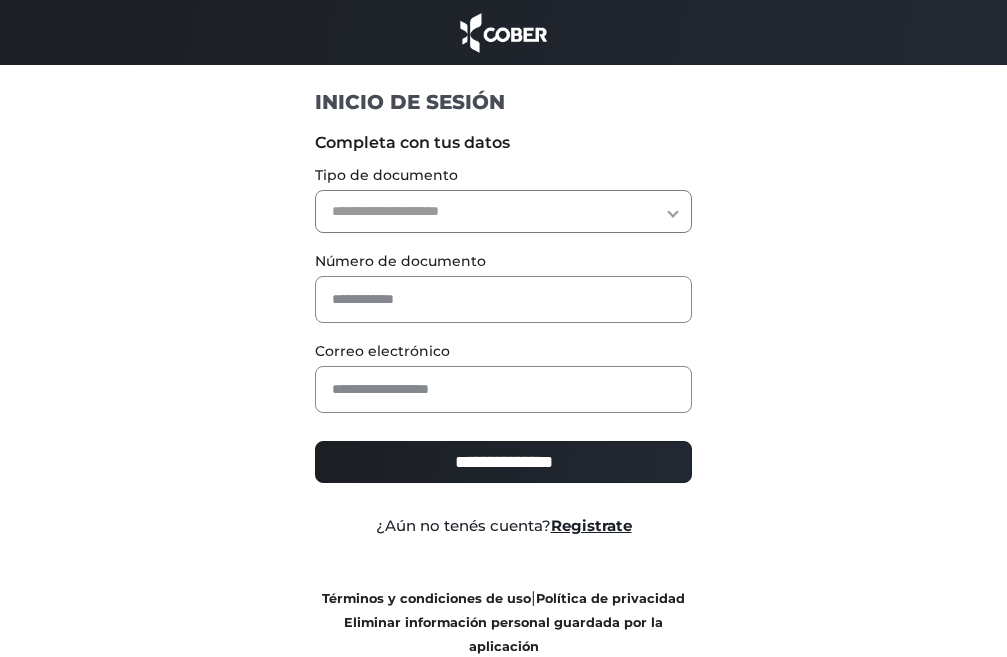 scroll, scrollTop: 0, scrollLeft: 0, axis: both 